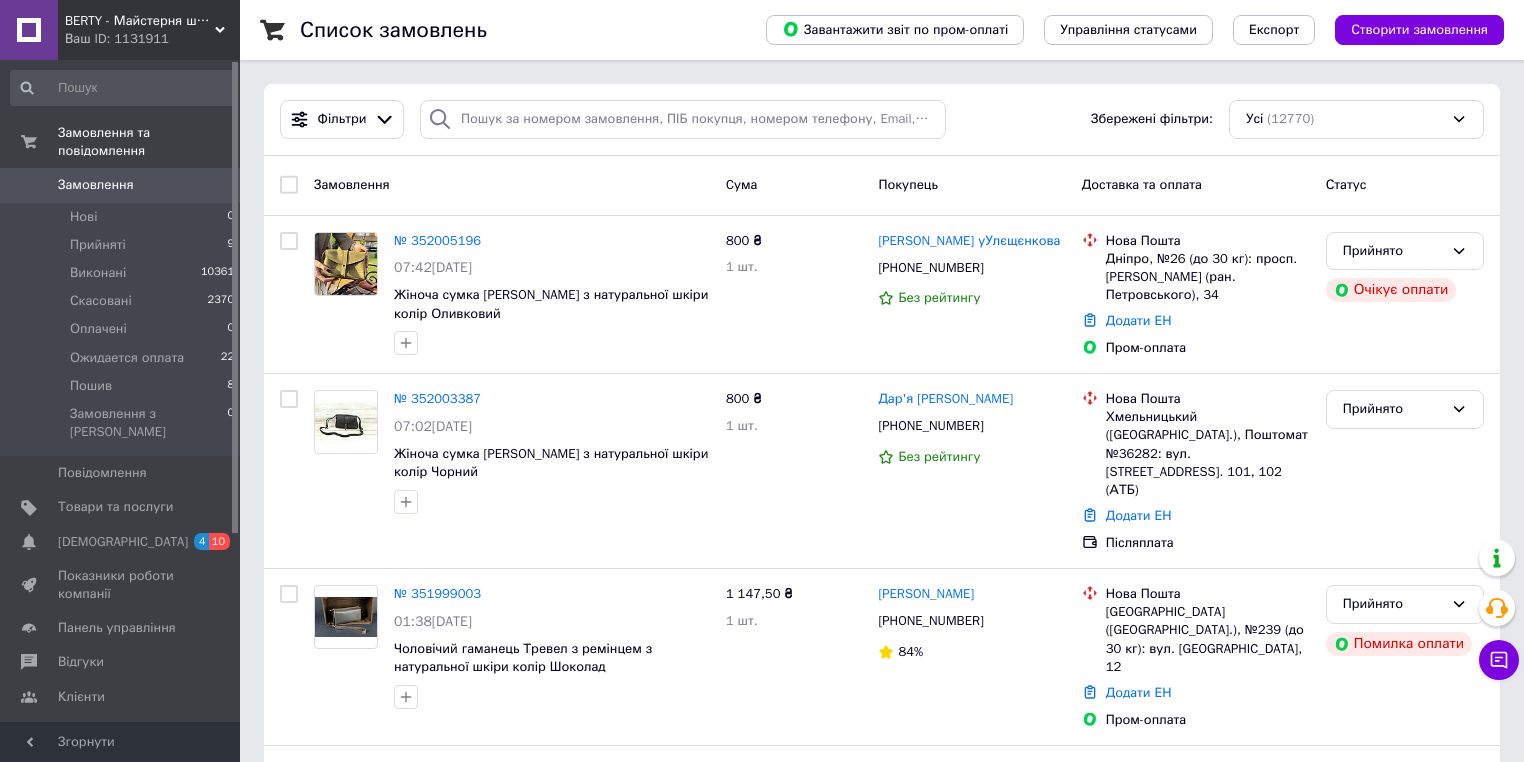 scroll, scrollTop: 0, scrollLeft: 0, axis: both 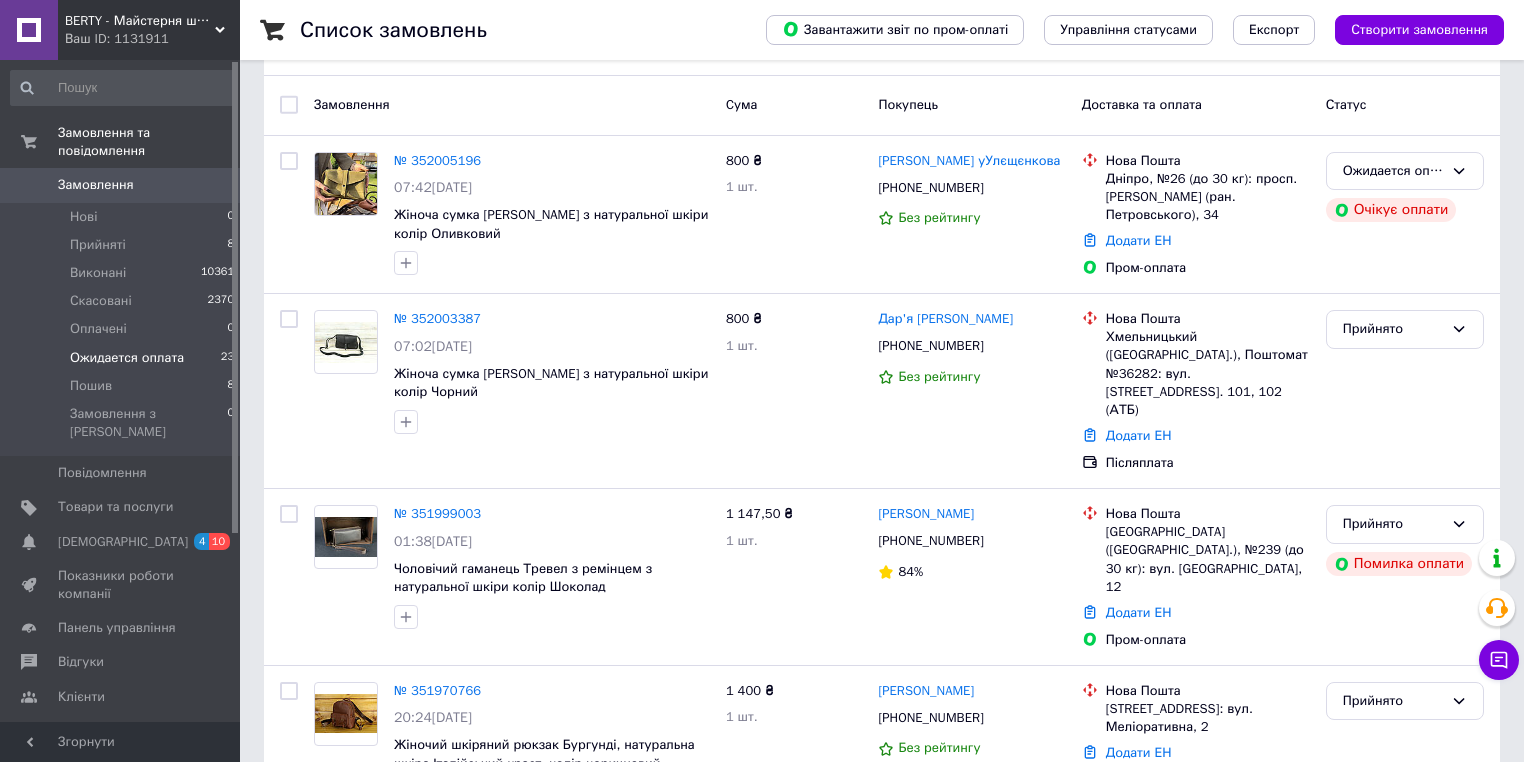 click on "Ожидается оплата" at bounding box center (127, 358) 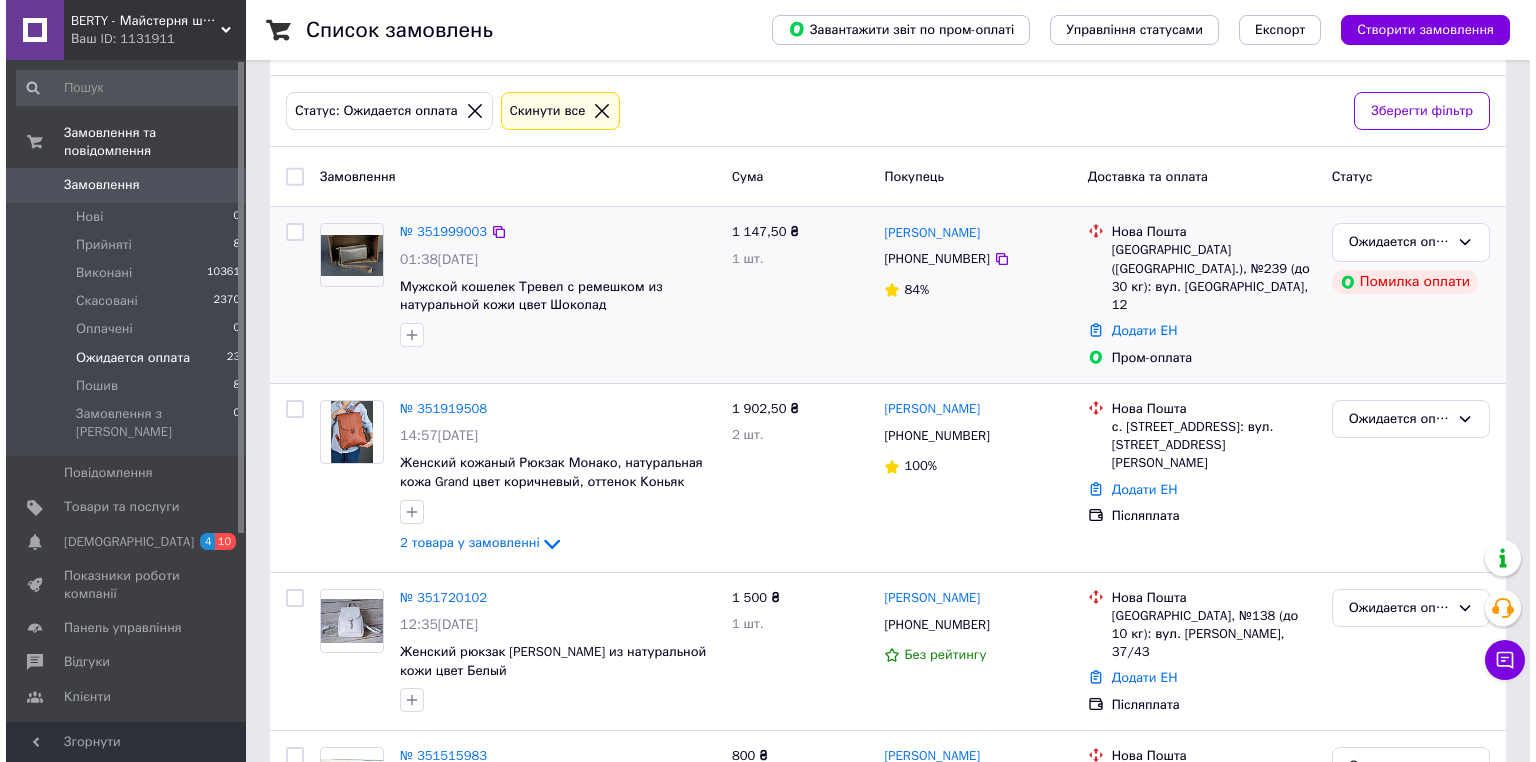 scroll, scrollTop: 0, scrollLeft: 0, axis: both 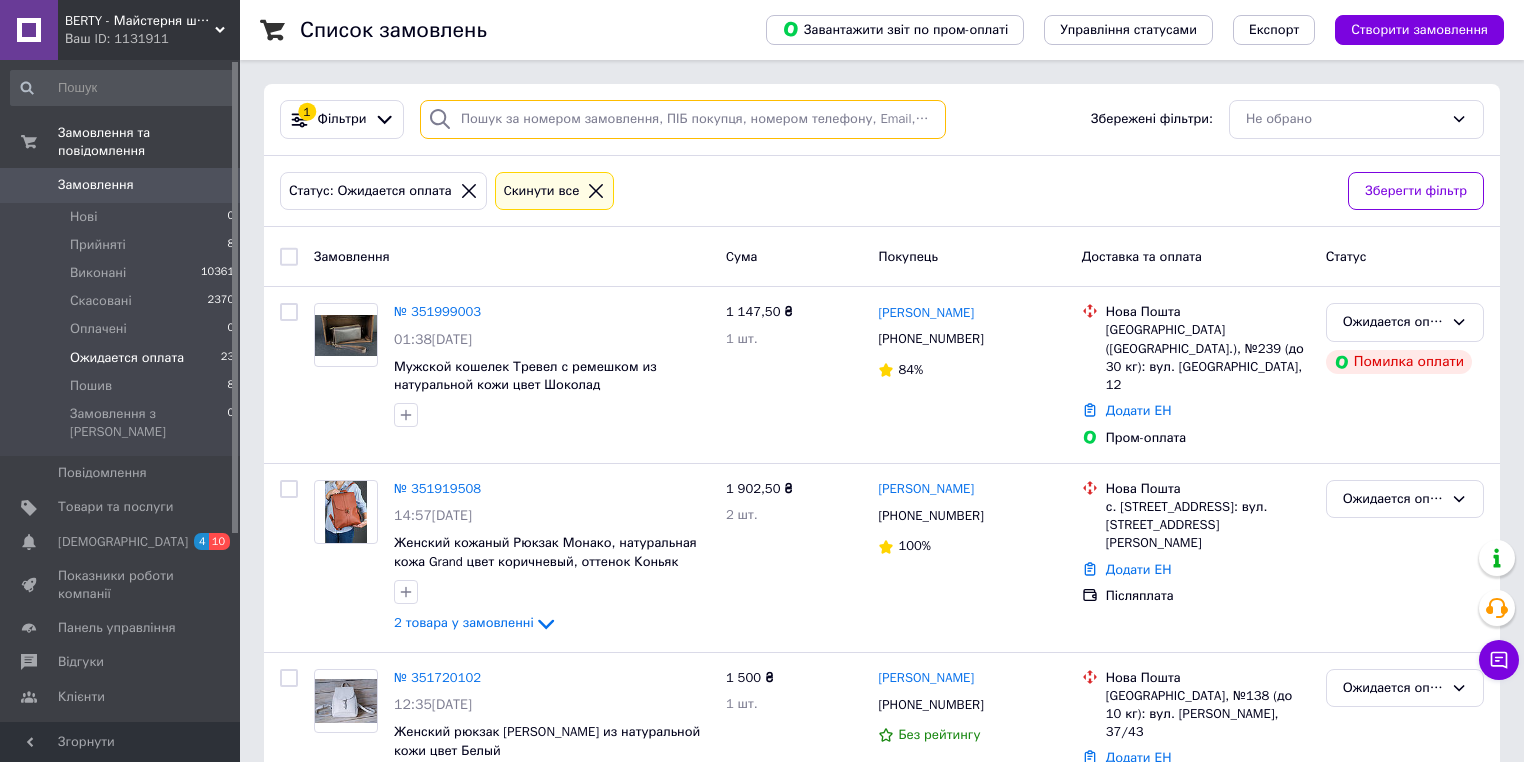 paste on "[PHONE_NUMBER]" 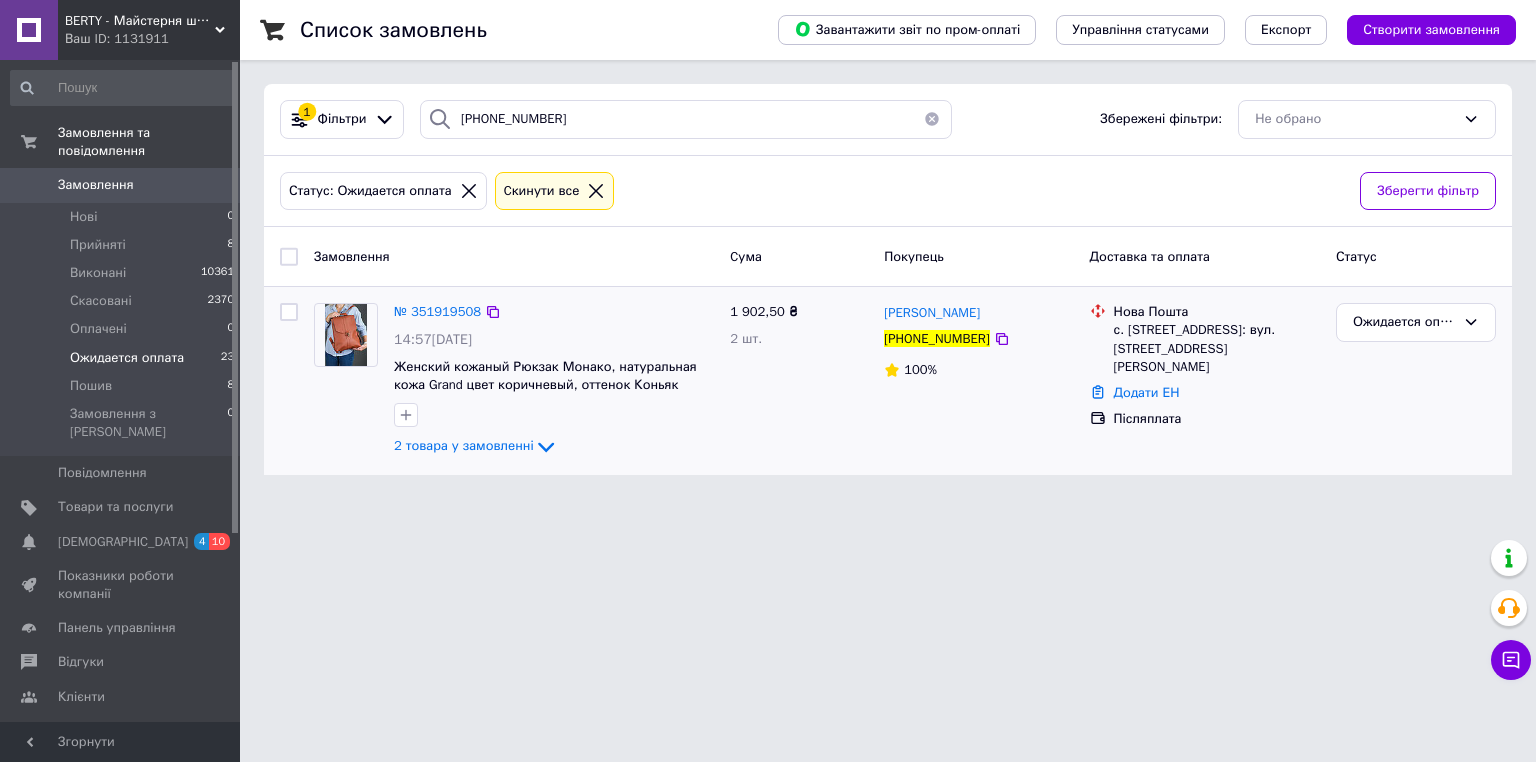 click on "2 товара у замовленні" 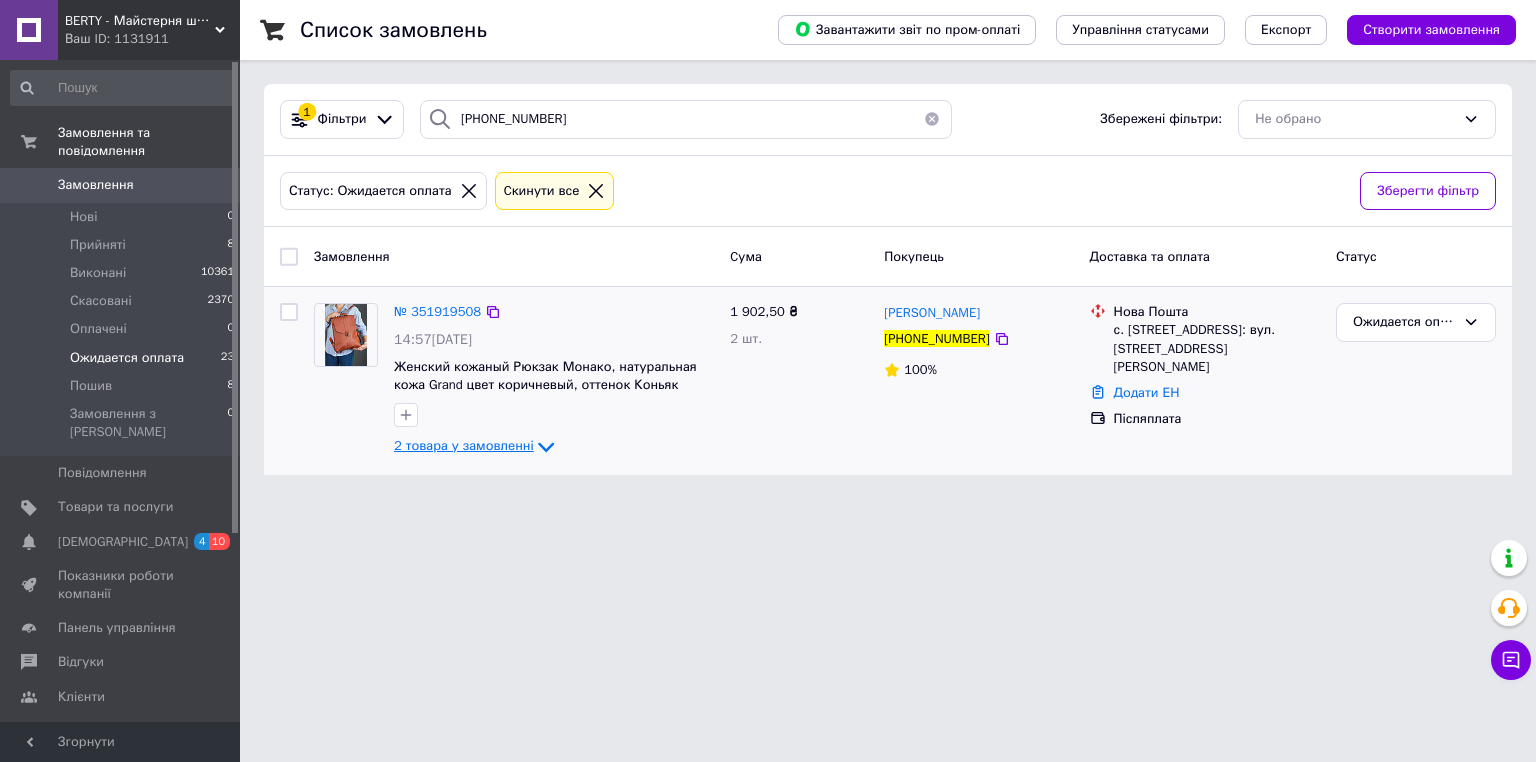 click on "2 товара у замовленні" at bounding box center [464, 446] 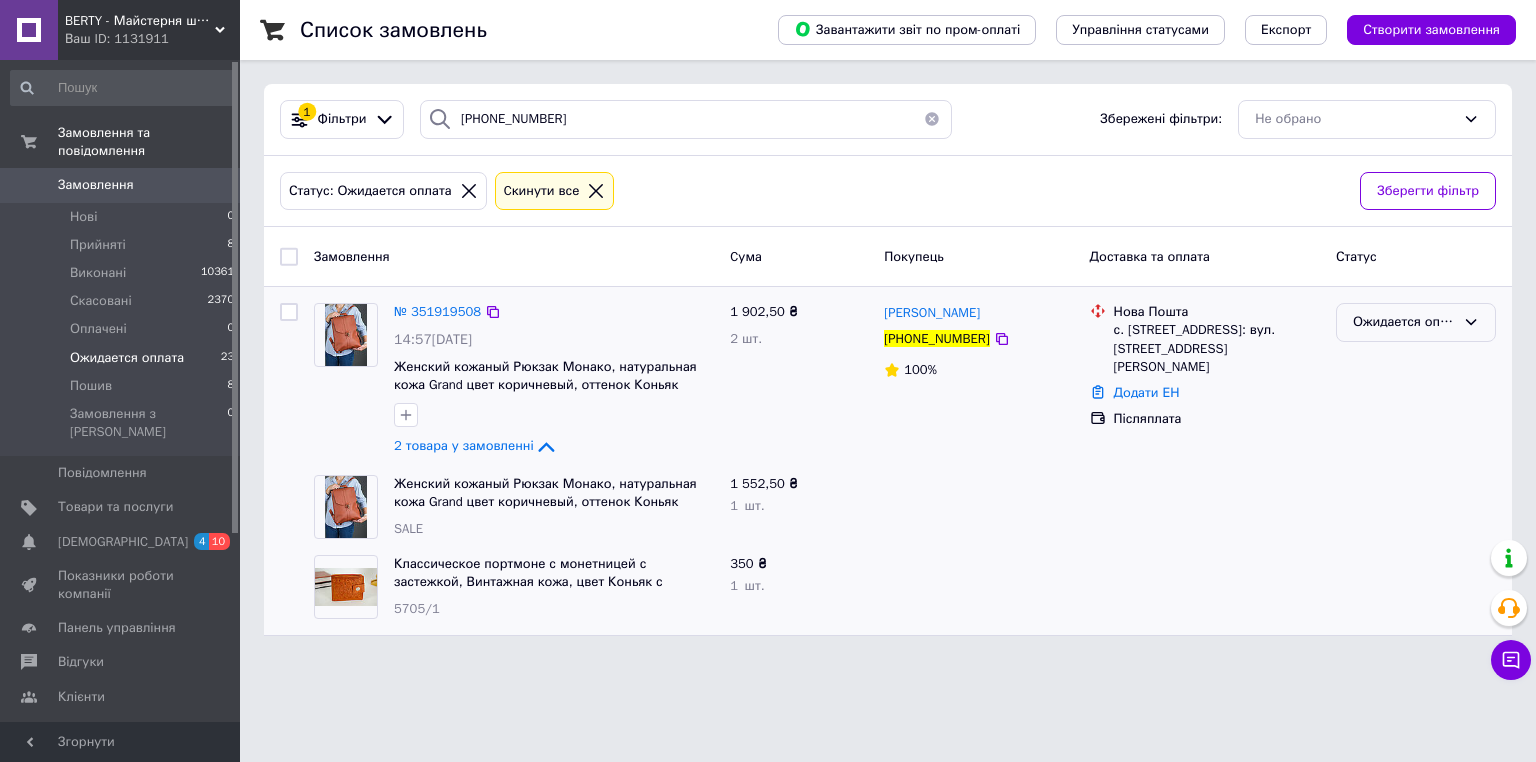 click 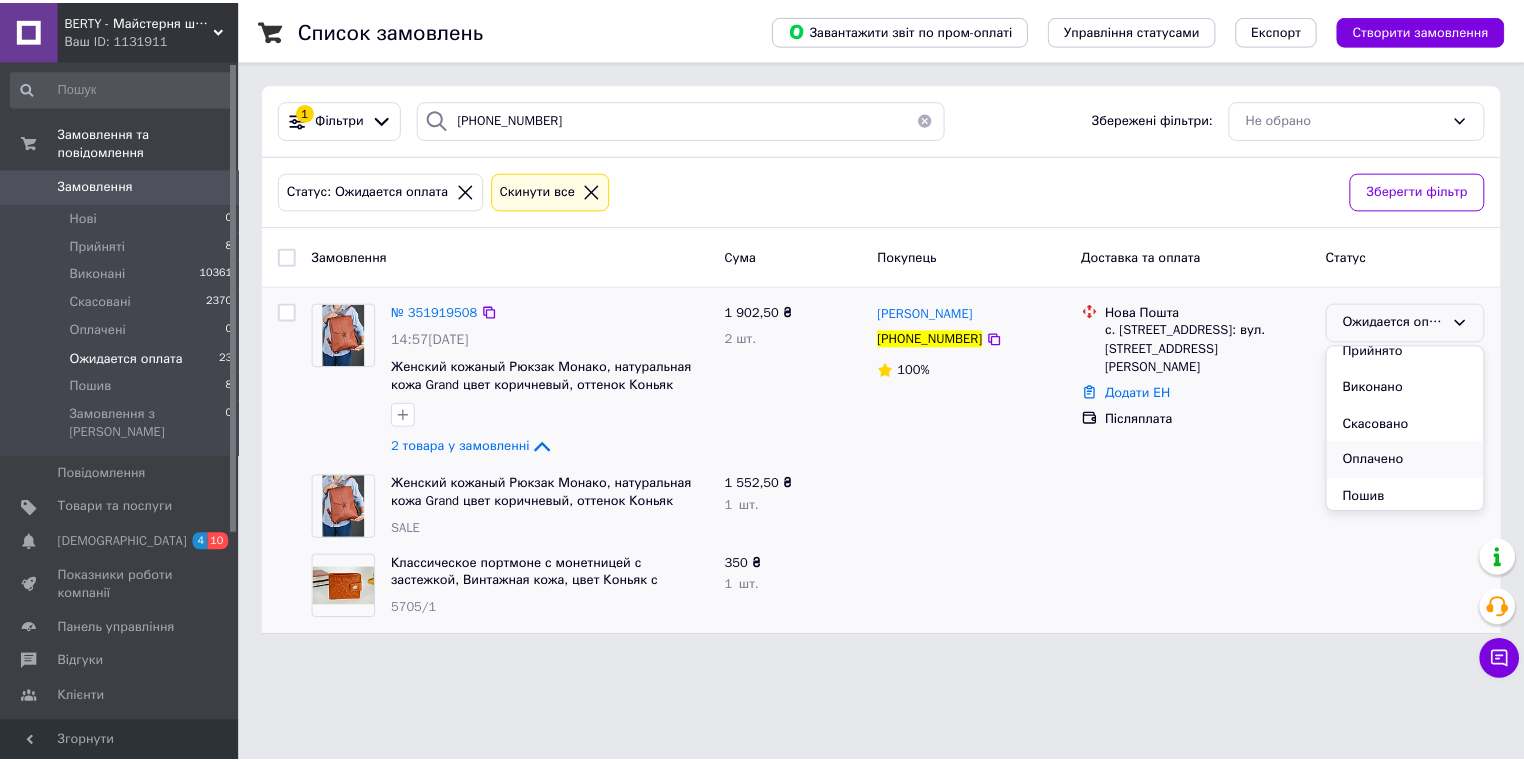 scroll, scrollTop: 17, scrollLeft: 0, axis: vertical 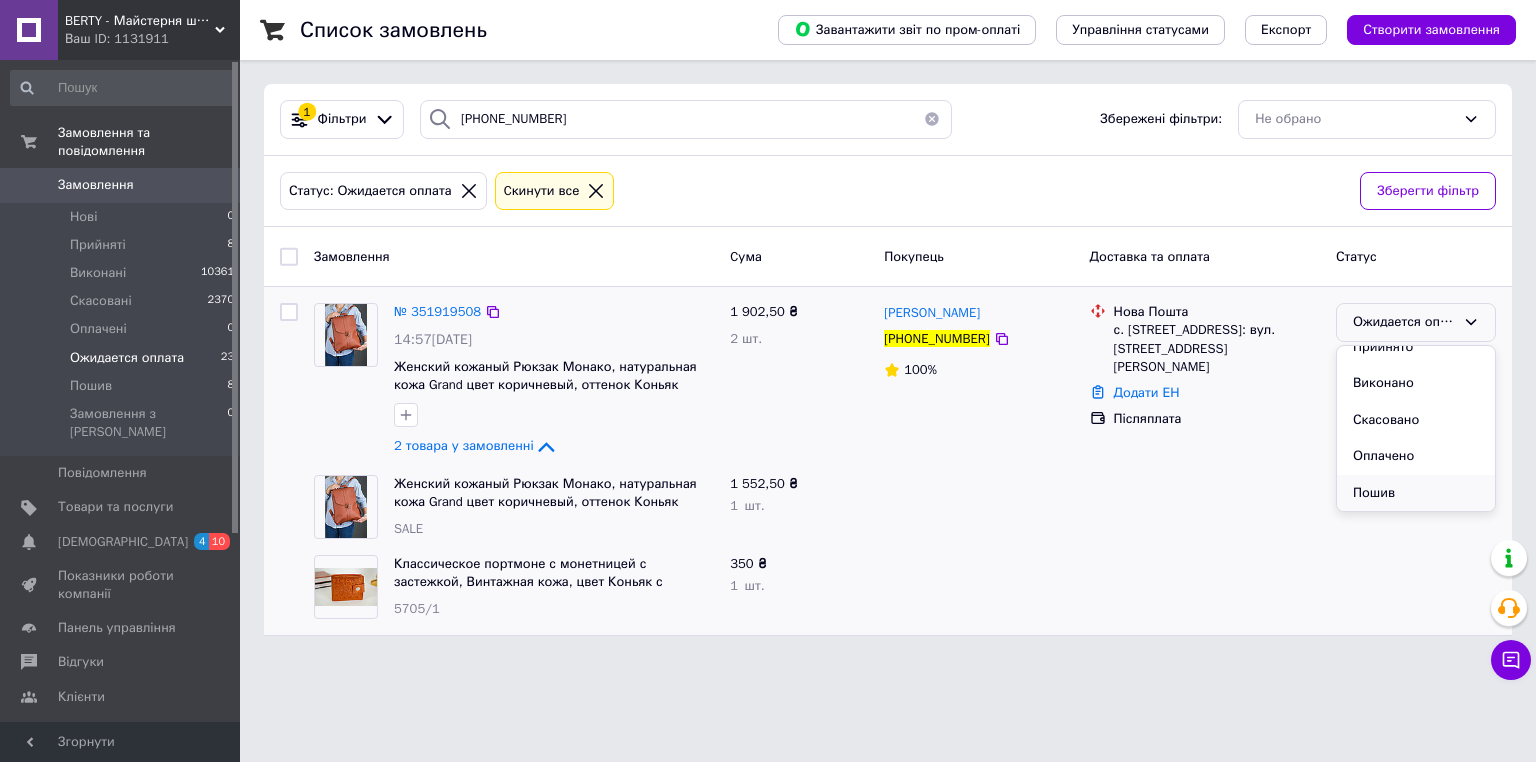 click on "Пошив" at bounding box center [1416, 493] 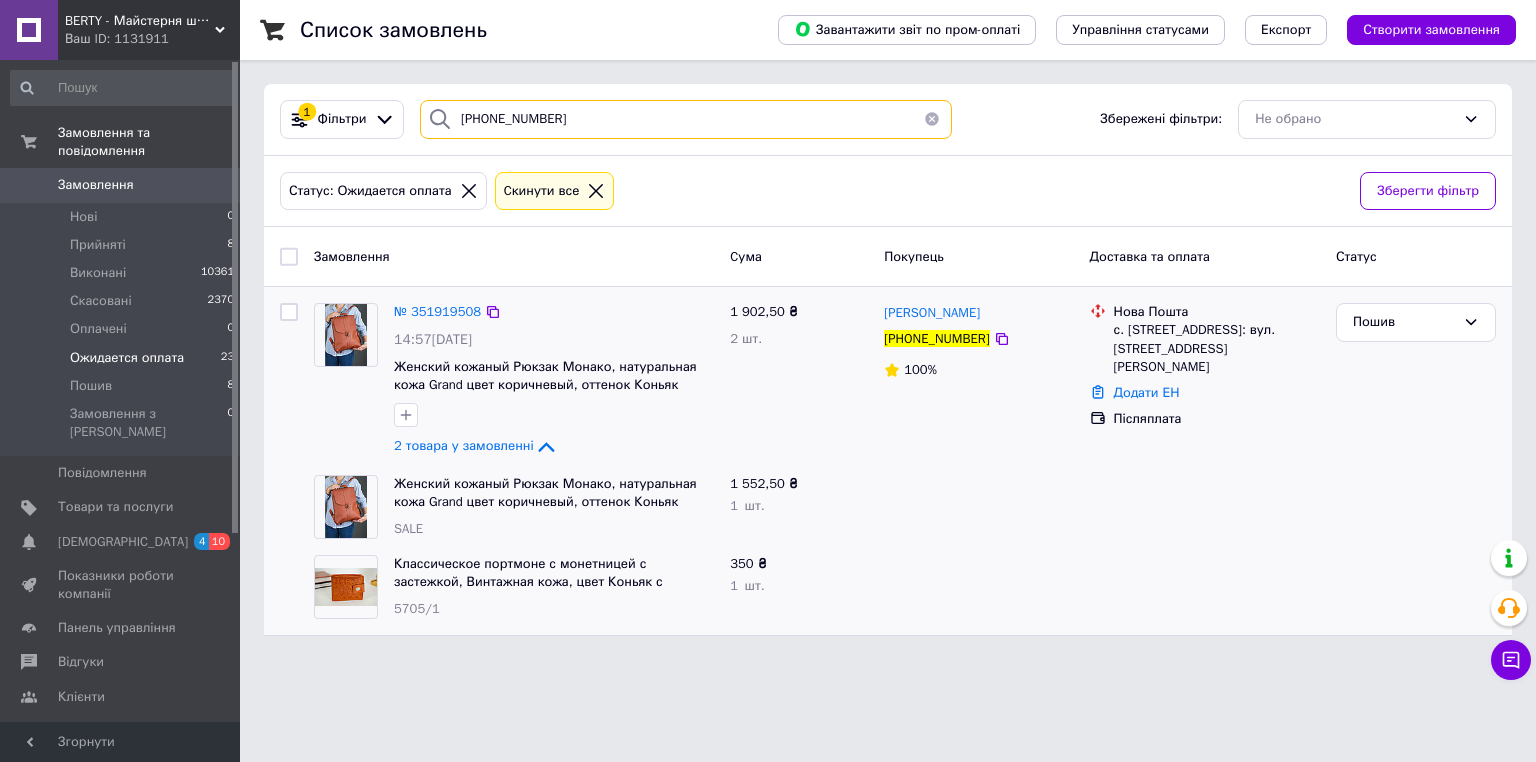 click on "[PHONE_NUMBER]" at bounding box center (686, 119) 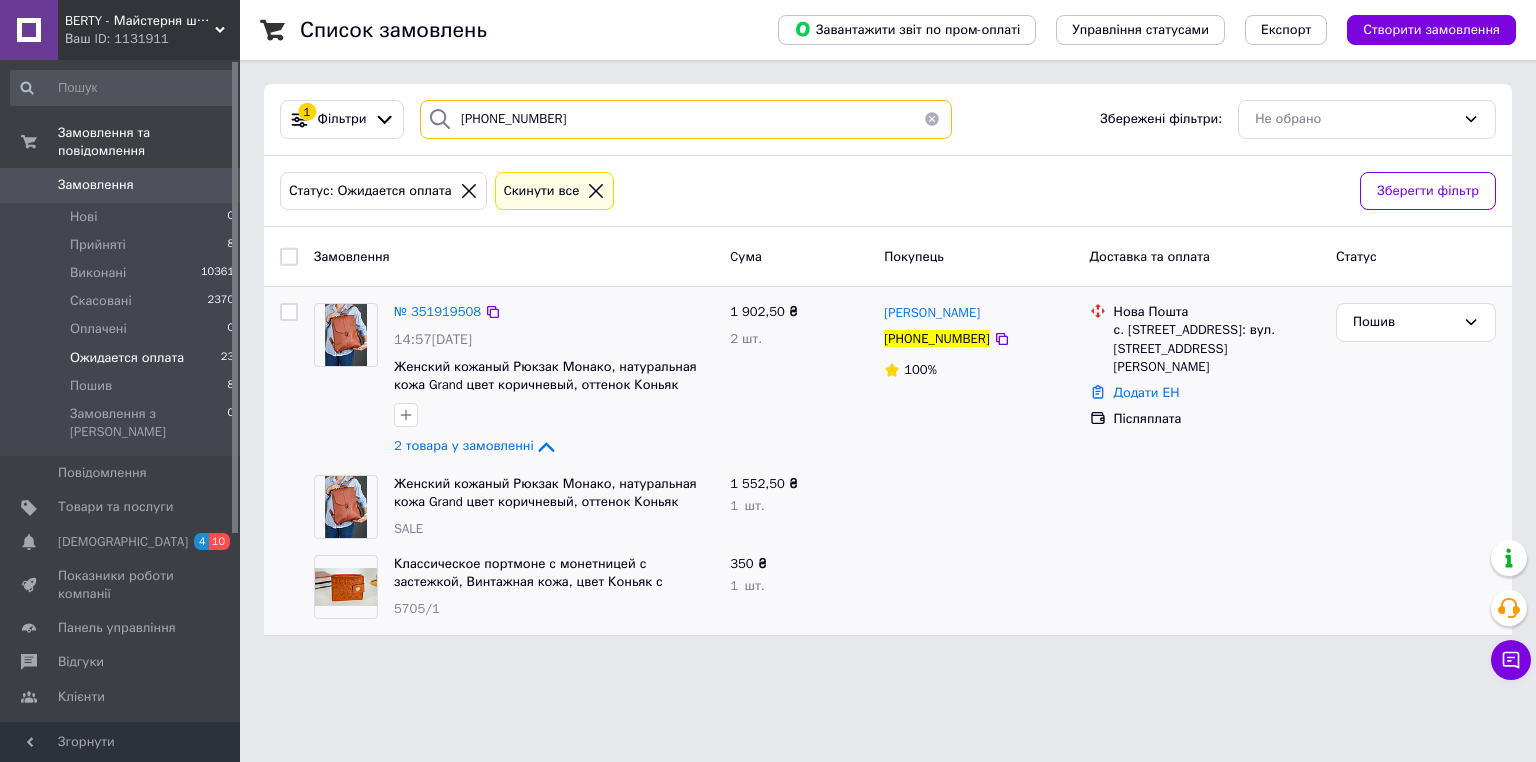 paste on "633199475" 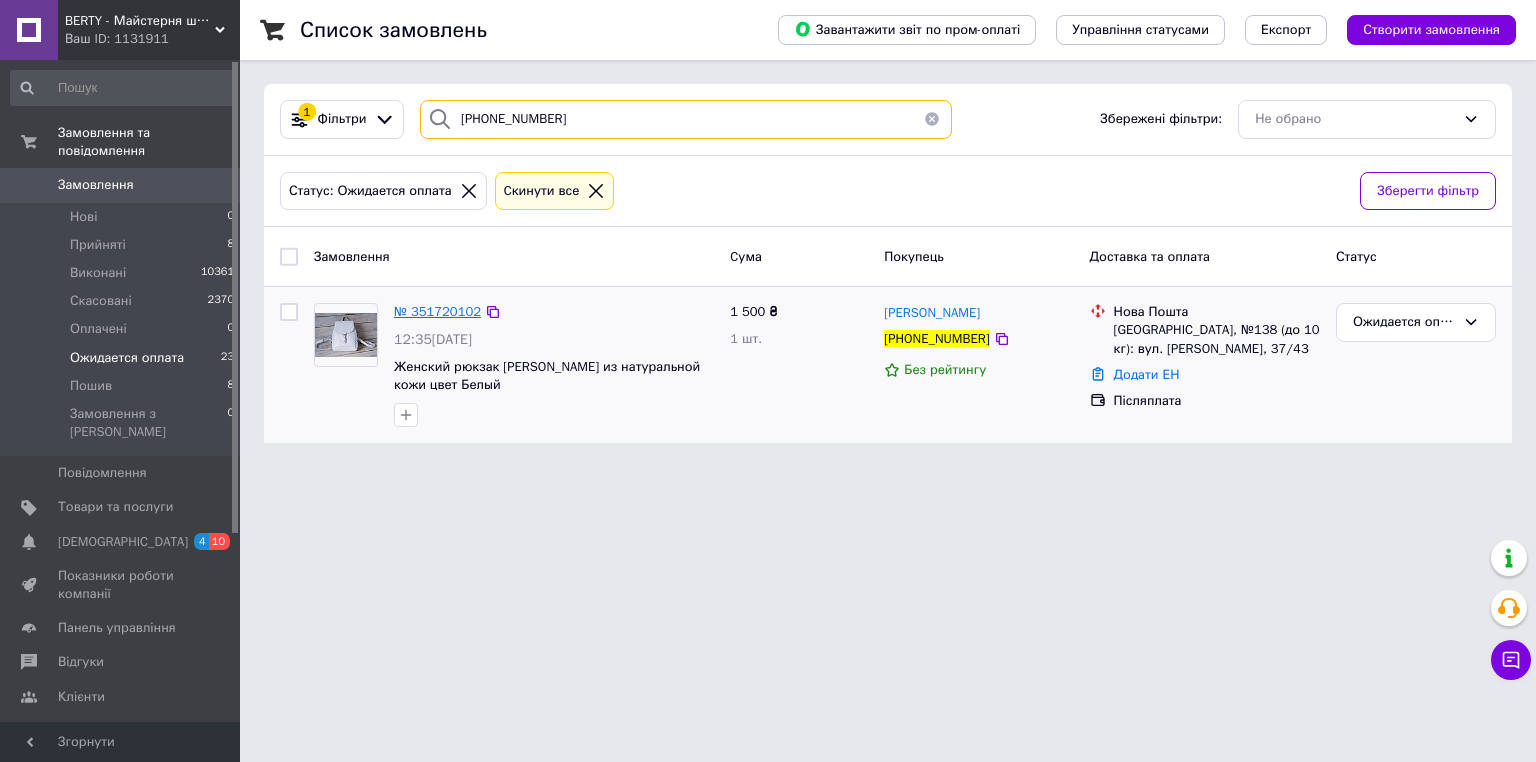 type on "[PHONE_NUMBER]" 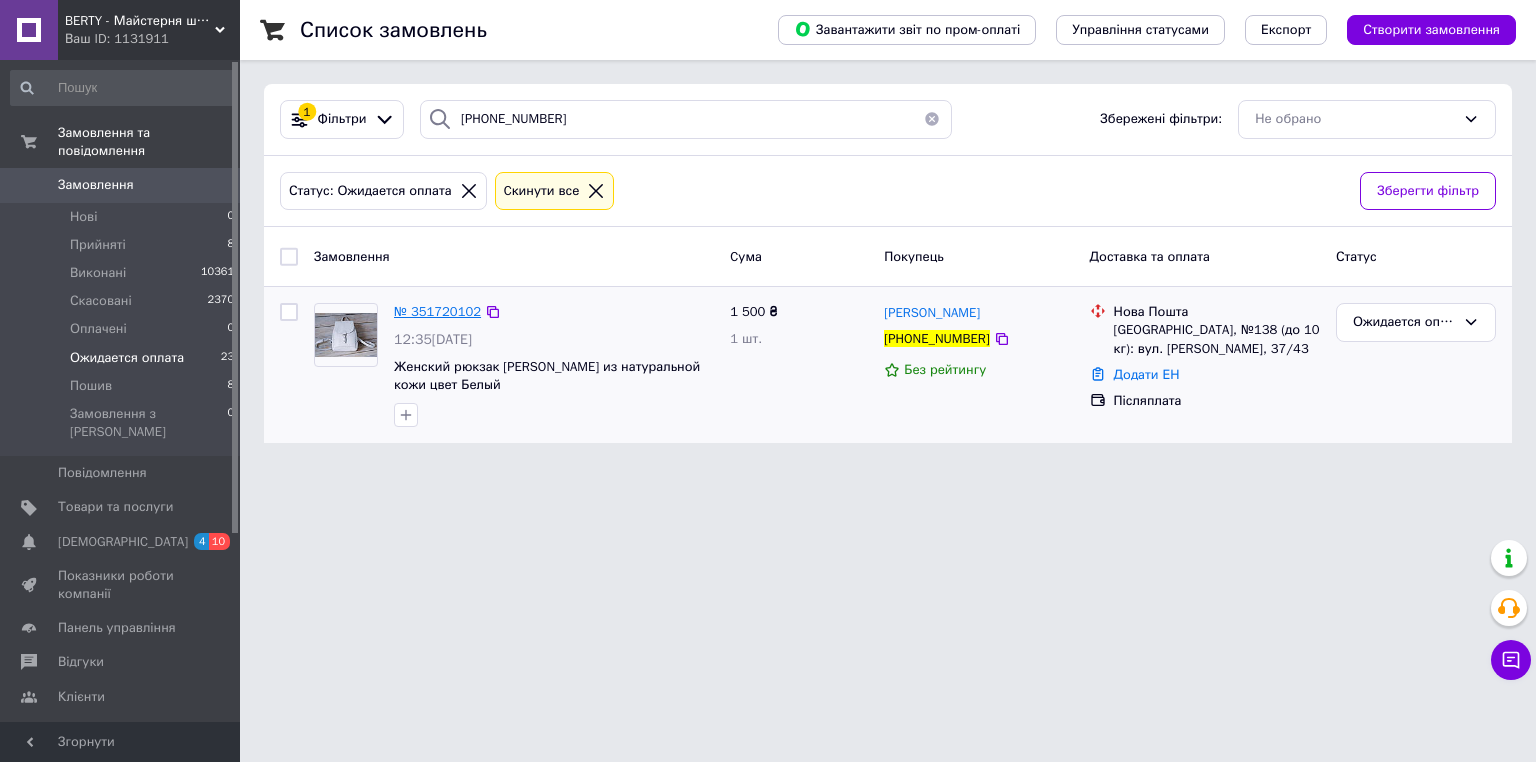 click on "№ 351720102" at bounding box center (437, 311) 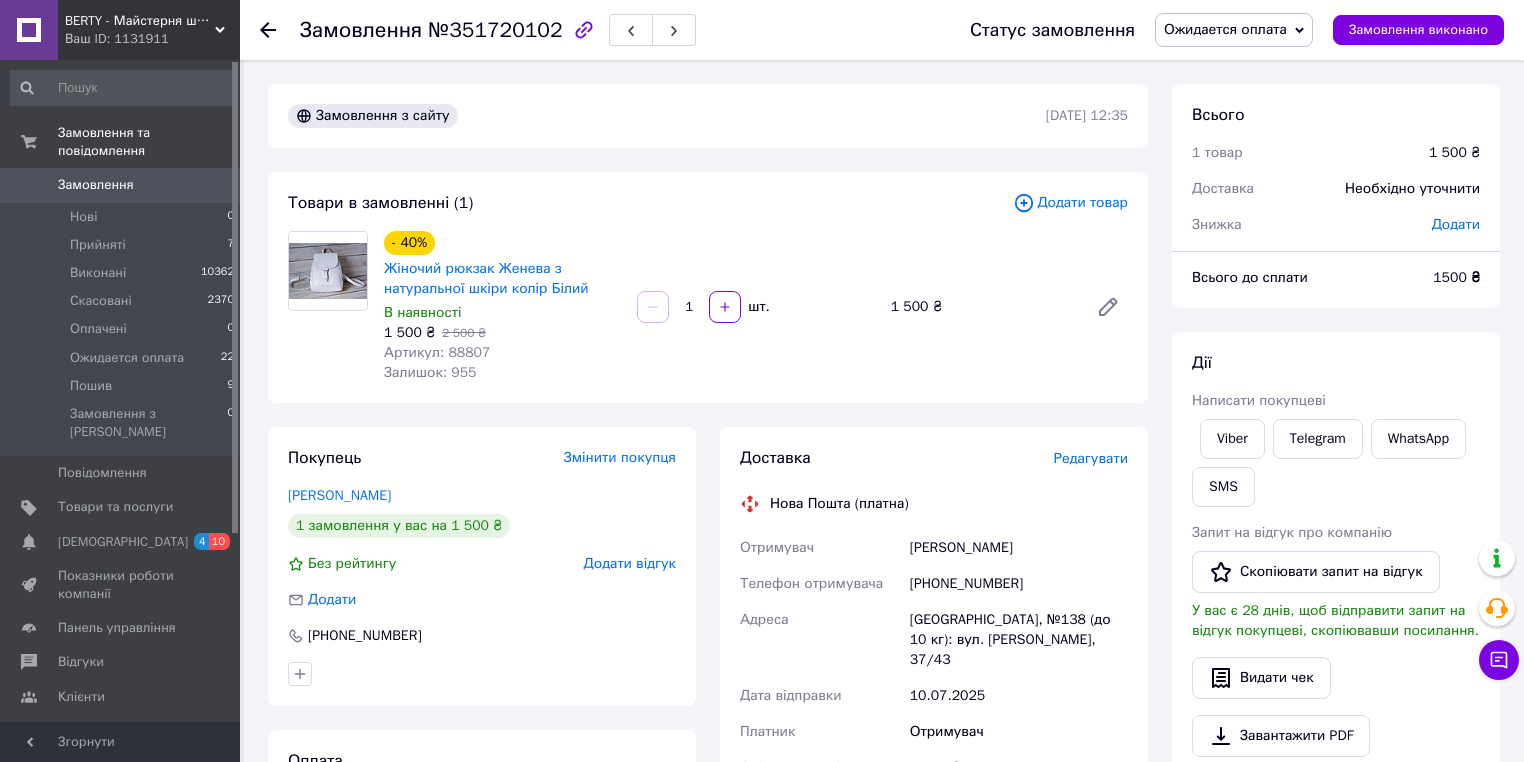 click on "[PHONE_NUMBER]" at bounding box center [1019, 584] 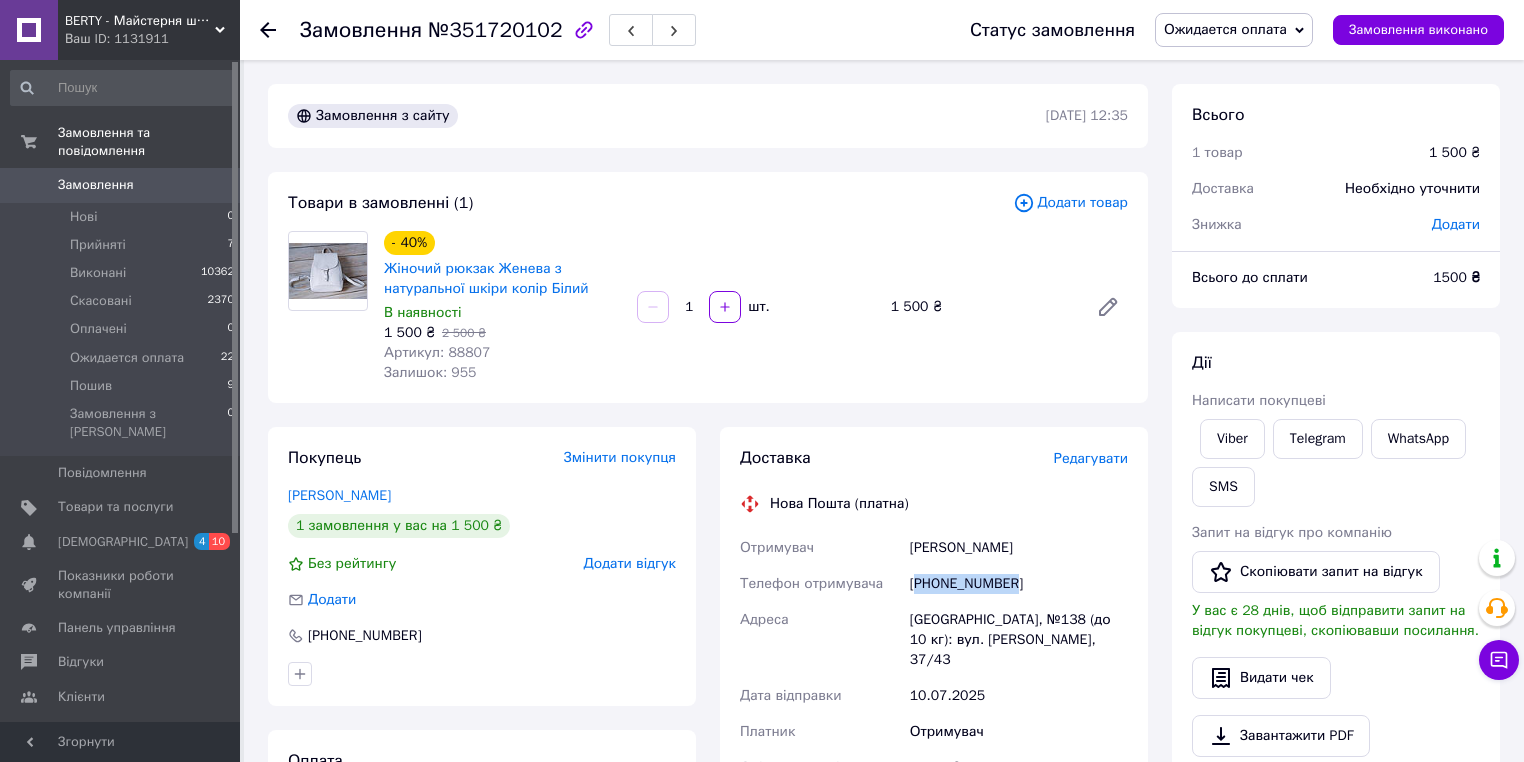 click on "[PHONE_NUMBER]" at bounding box center (1019, 584) 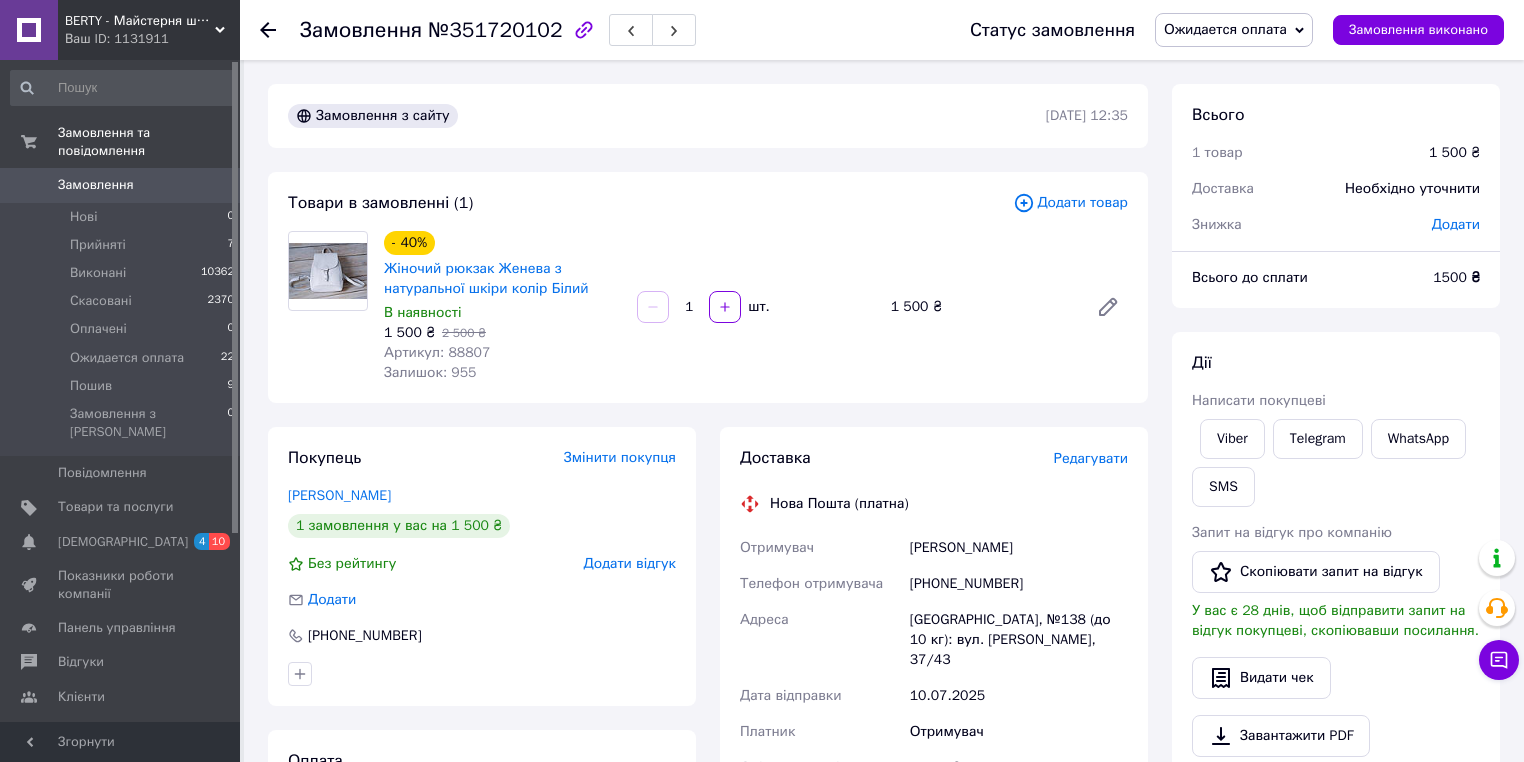click on "Рудь Катерина" at bounding box center [1019, 548] 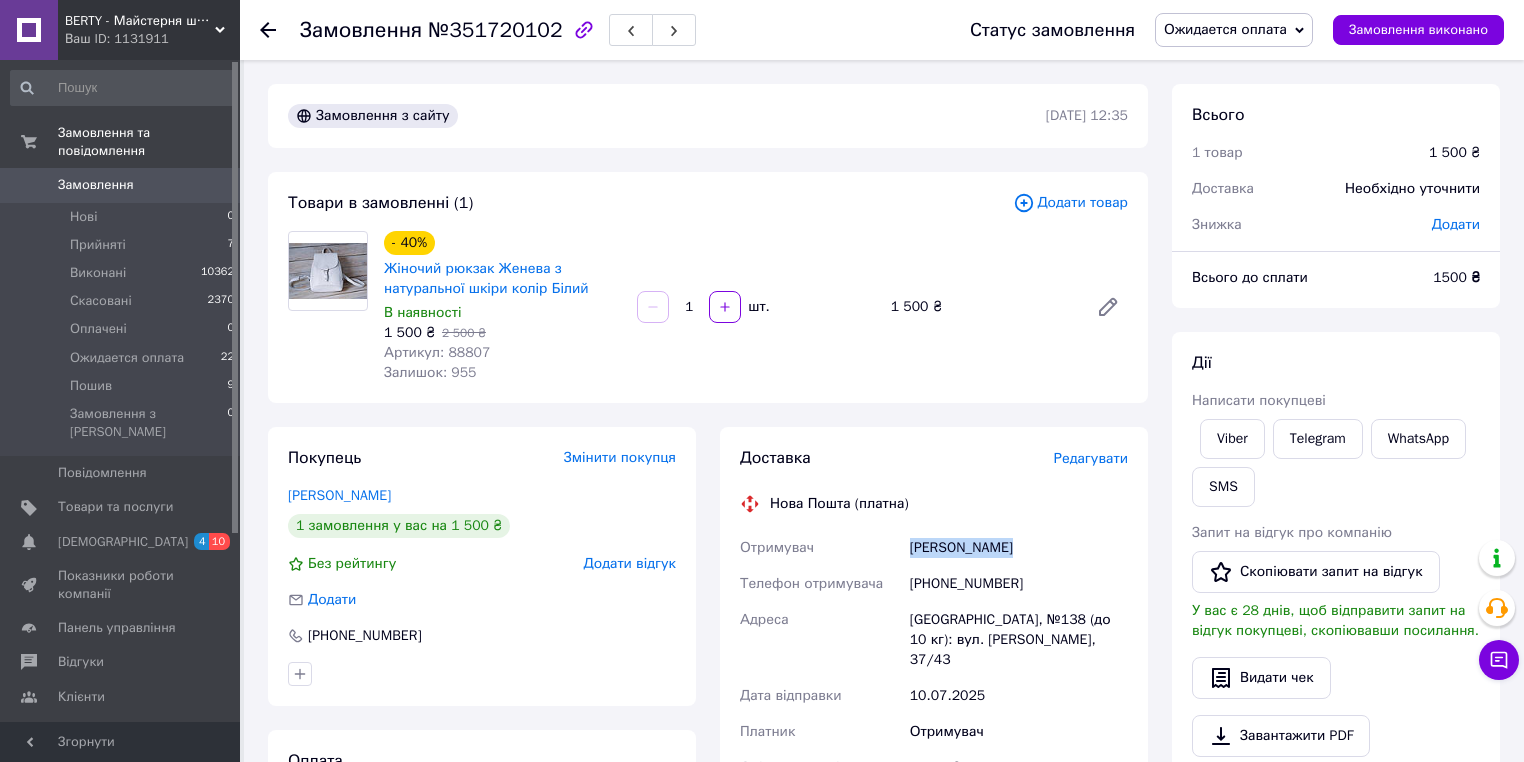 drag, startPoint x: 968, startPoint y: 548, endPoint x: 872, endPoint y: 546, distance: 96.02083 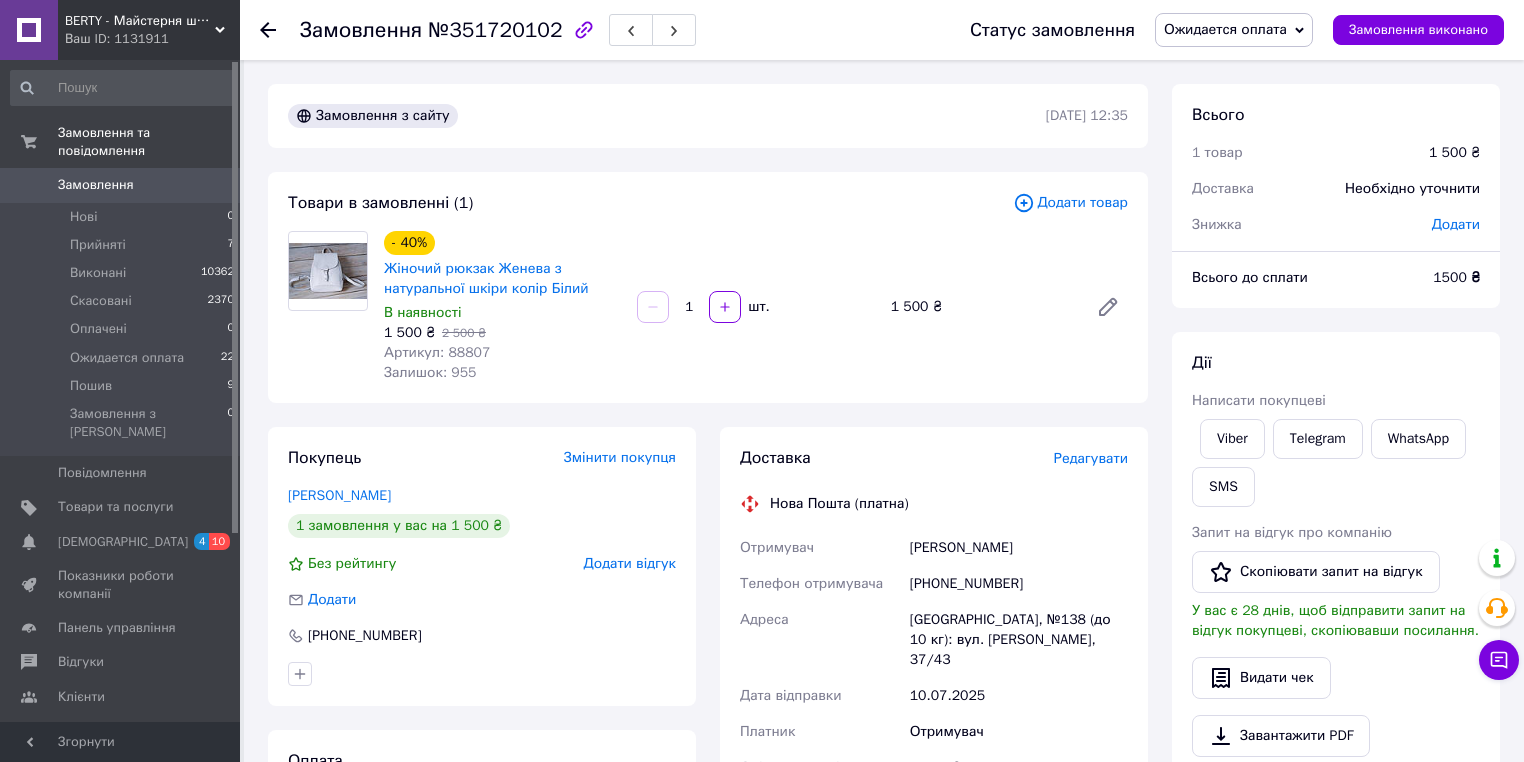 click on "[GEOGRAPHIC_DATA], №138 (до 10 кг): вул. [PERSON_NAME], 37/43" at bounding box center (1019, 640) 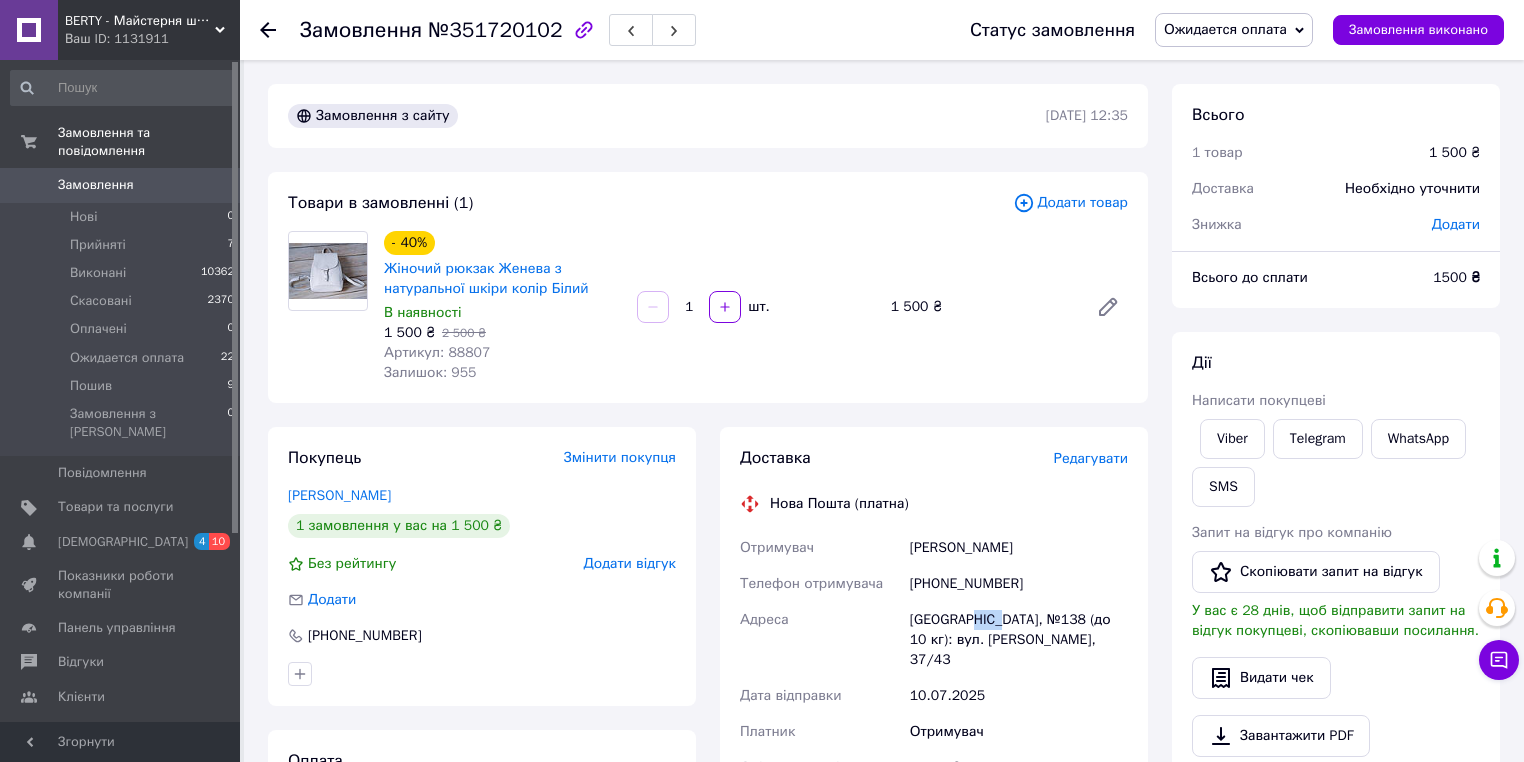 click on "[GEOGRAPHIC_DATA], №138 (до 10 кг): вул. [PERSON_NAME], 37/43" at bounding box center [1019, 640] 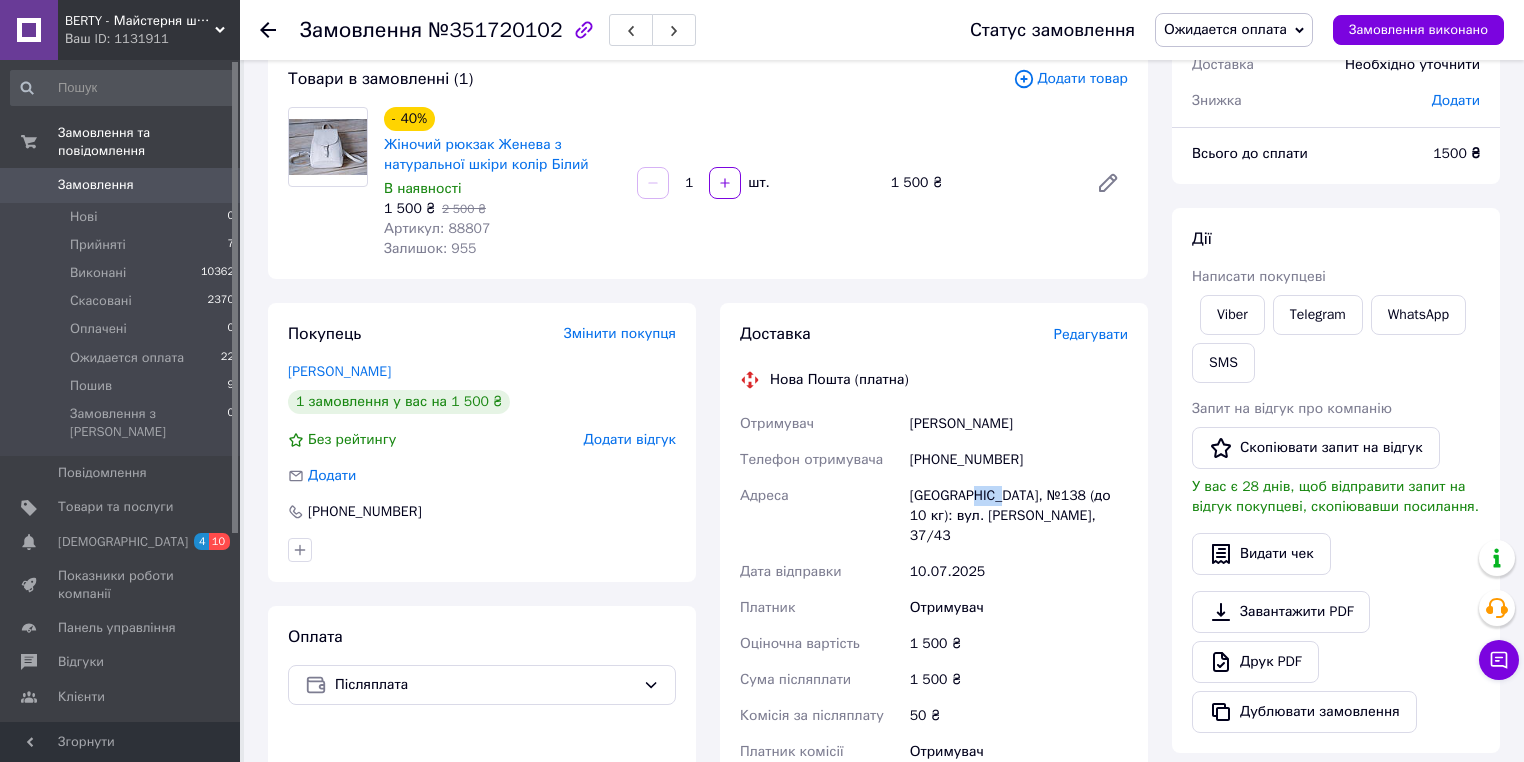 scroll, scrollTop: 400, scrollLeft: 0, axis: vertical 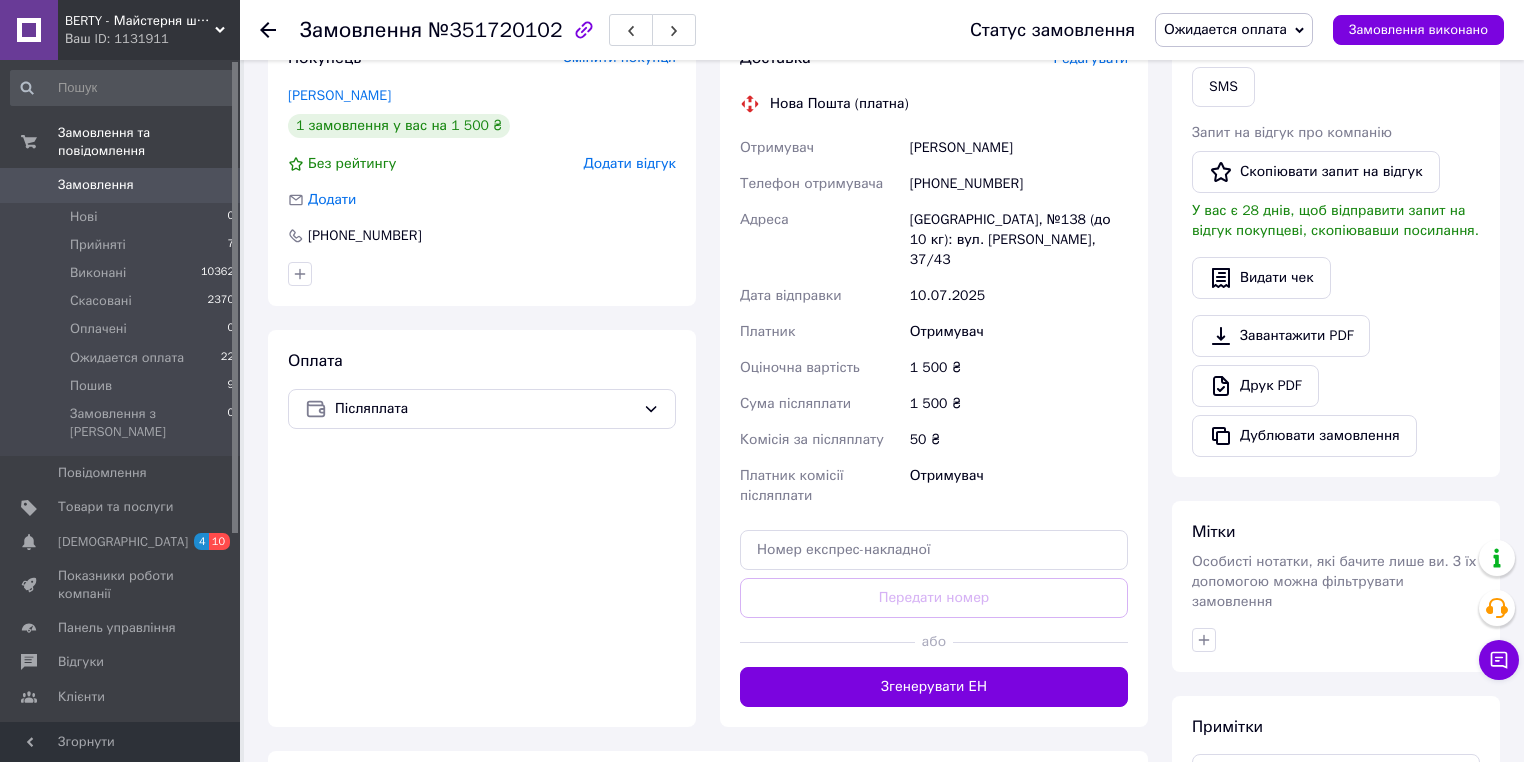 click on "Доставка Редагувати Нова Пошта (платна) Отримувач Рудь Катерина Телефон отримувача +380633199475 Адреса Одеса, №138 (до 10 кг): вул. Євгена Танцюри, 37/43 Дата відправки 10.07.2025 Платник Отримувач Оціночна вартість 1 500 ₴ Сума післяплати 1 500 ₴ Комісія за післяплату 50 ₴ Платник комісії післяплати Отримувач Передати номер або Згенерувати ЕН" at bounding box center [934, 377] 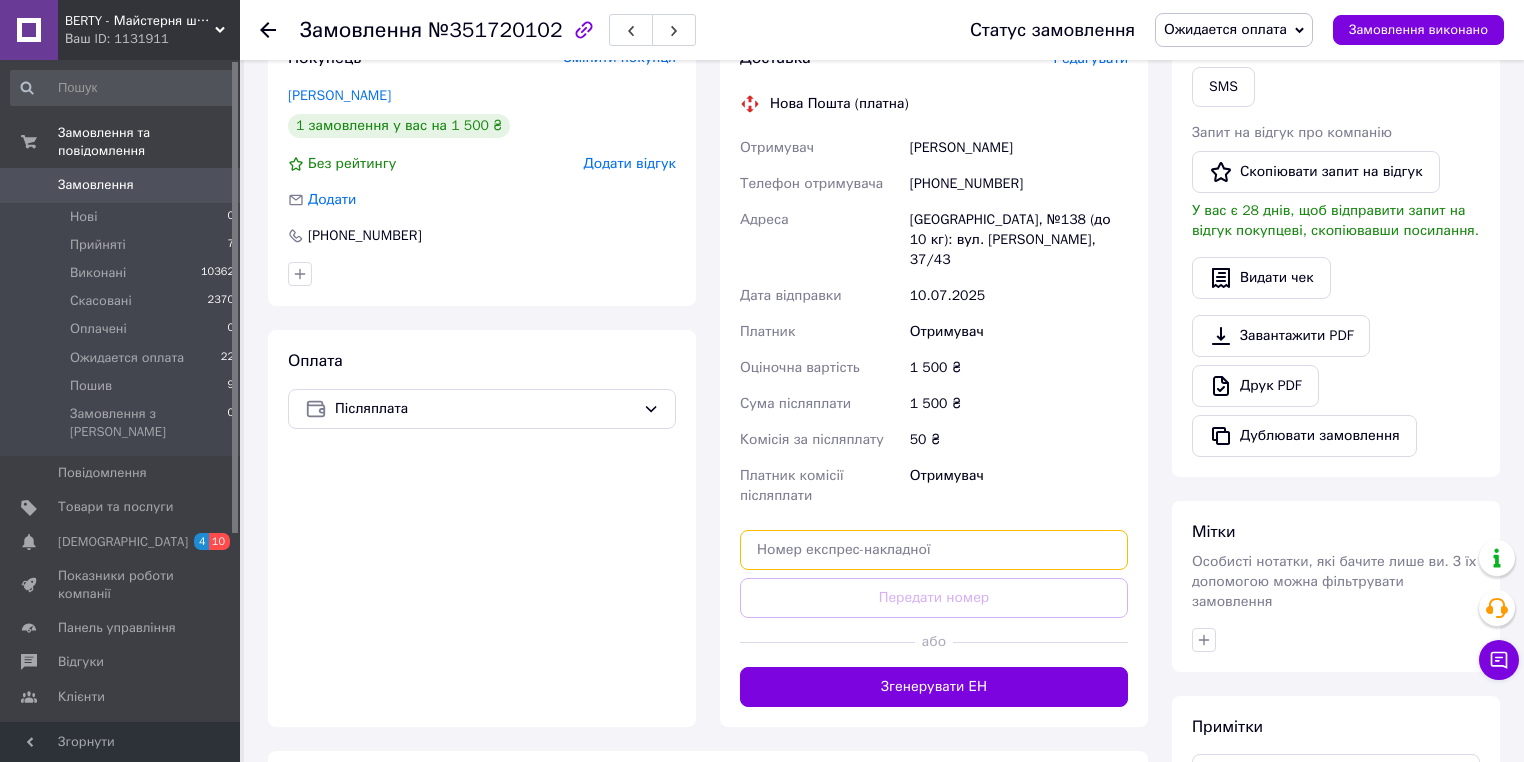click at bounding box center [934, 550] 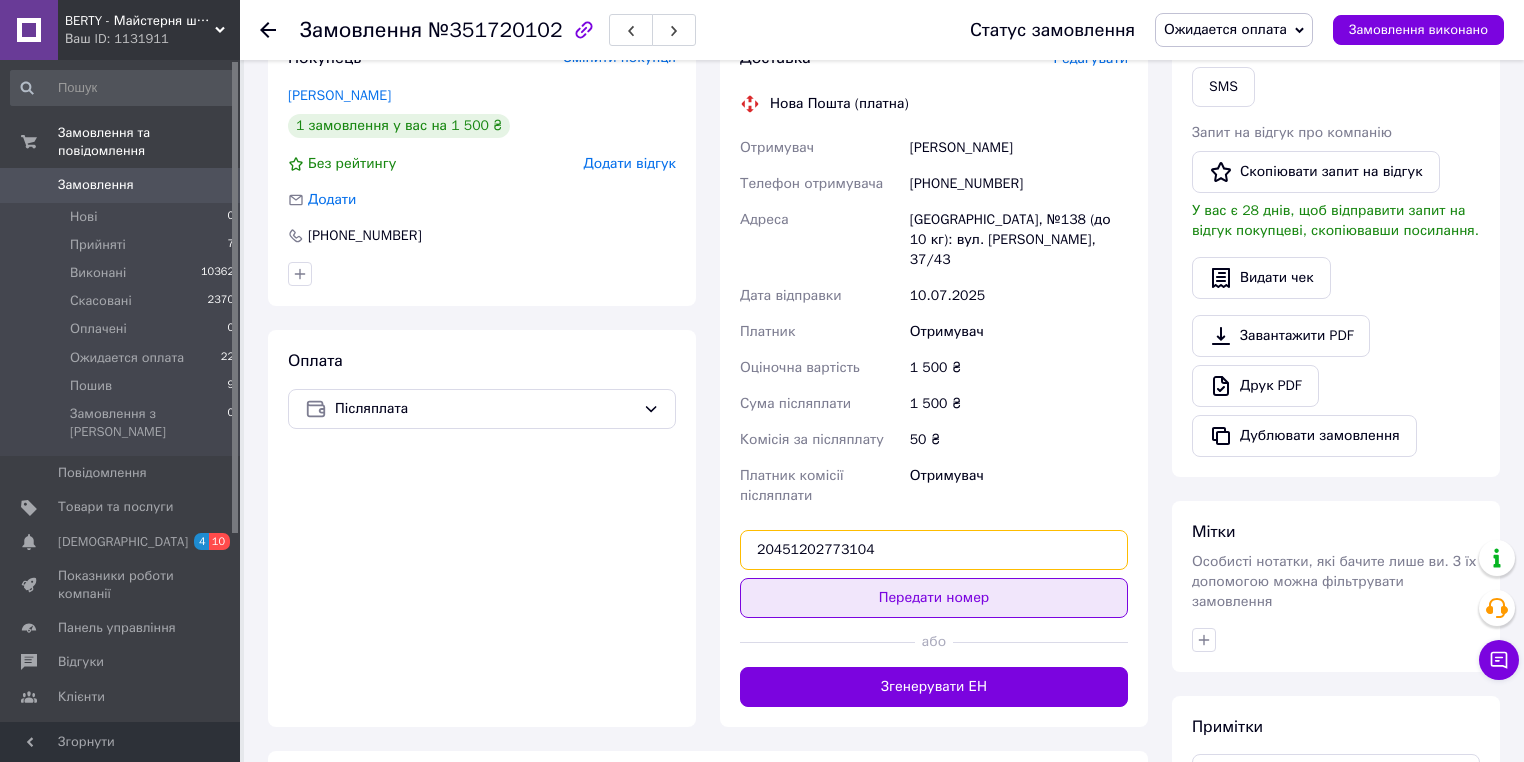 type on "20451202773104" 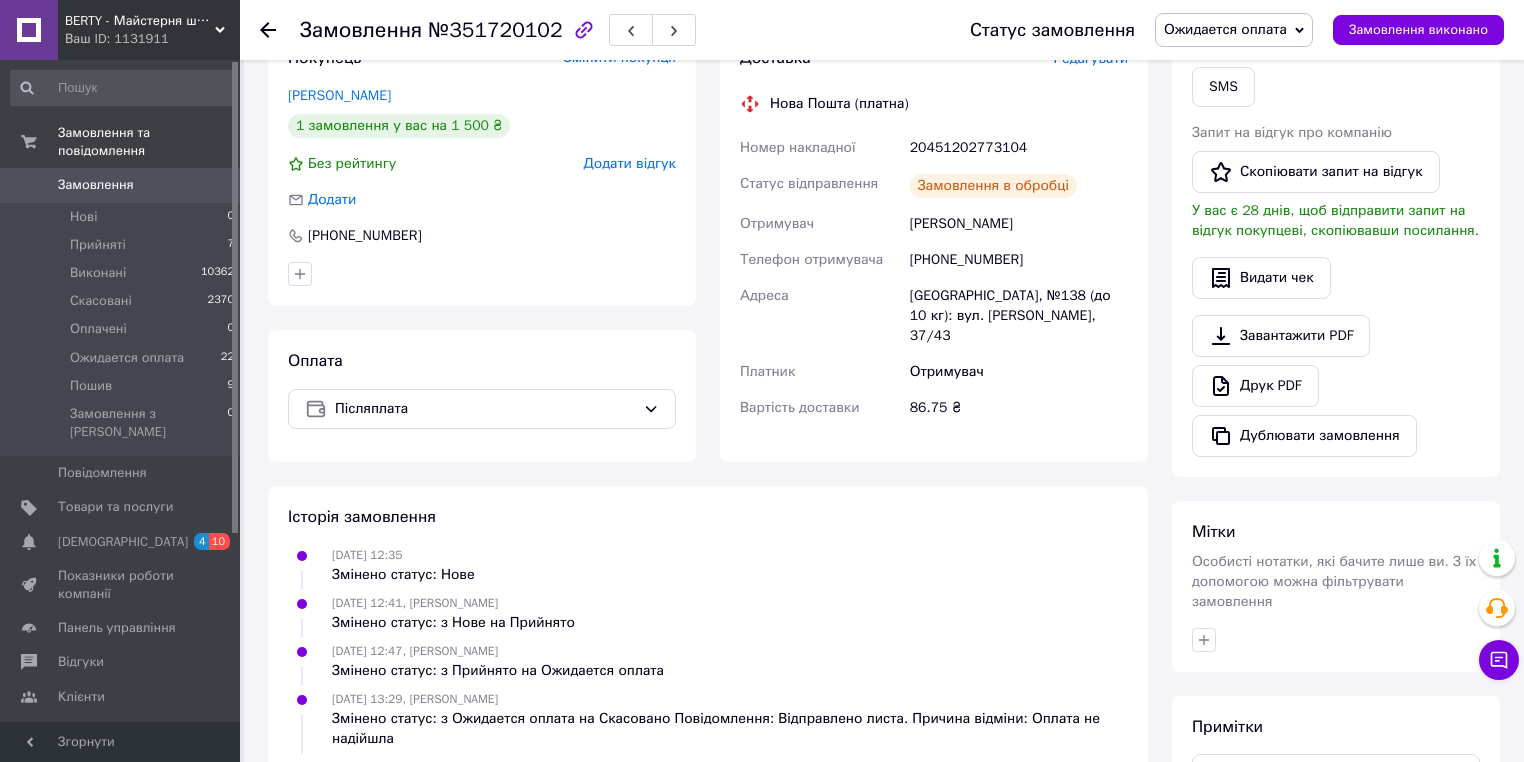 click on "Ожидается оплата" at bounding box center [1234, 30] 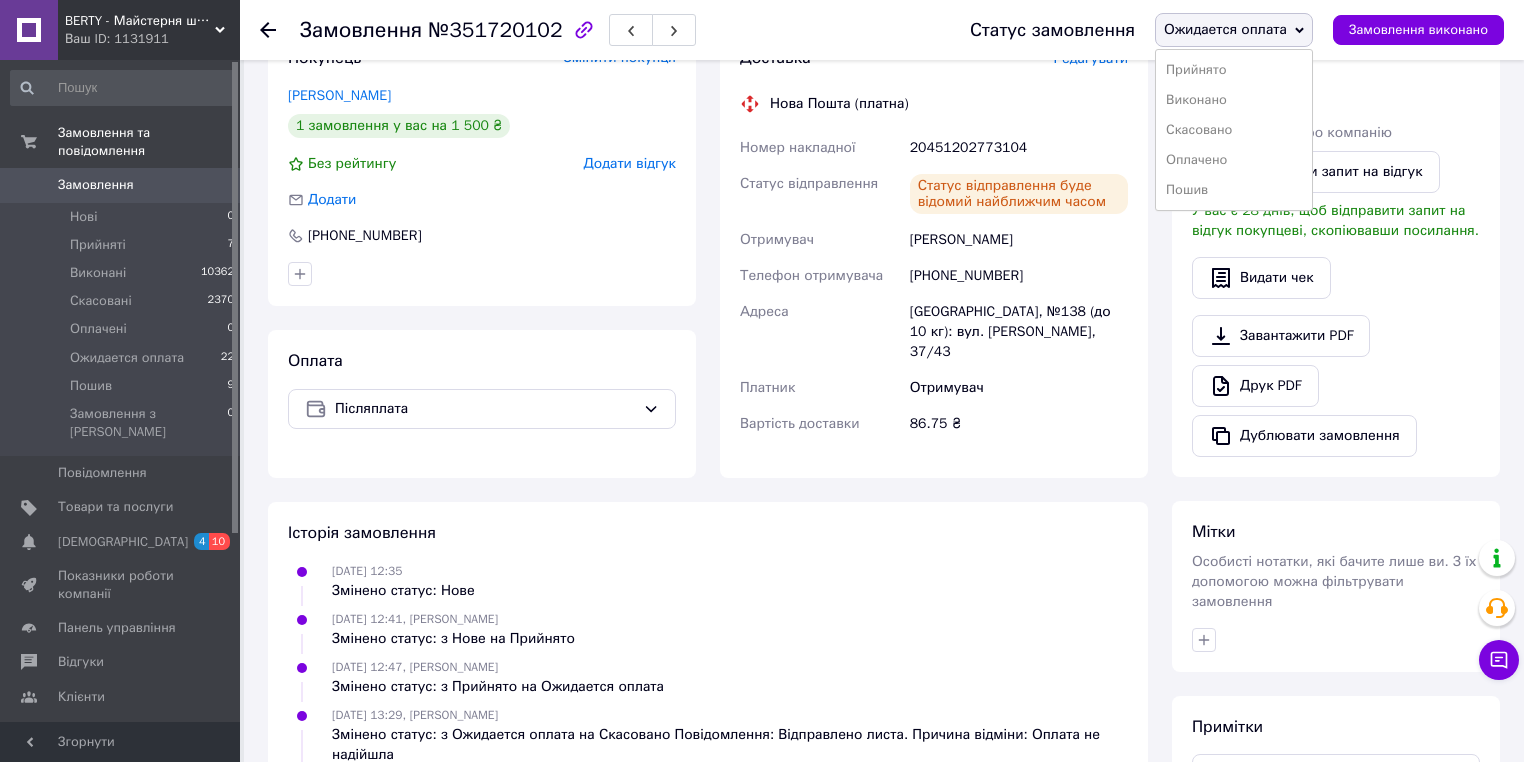 click on "Виконано" at bounding box center (1234, 100) 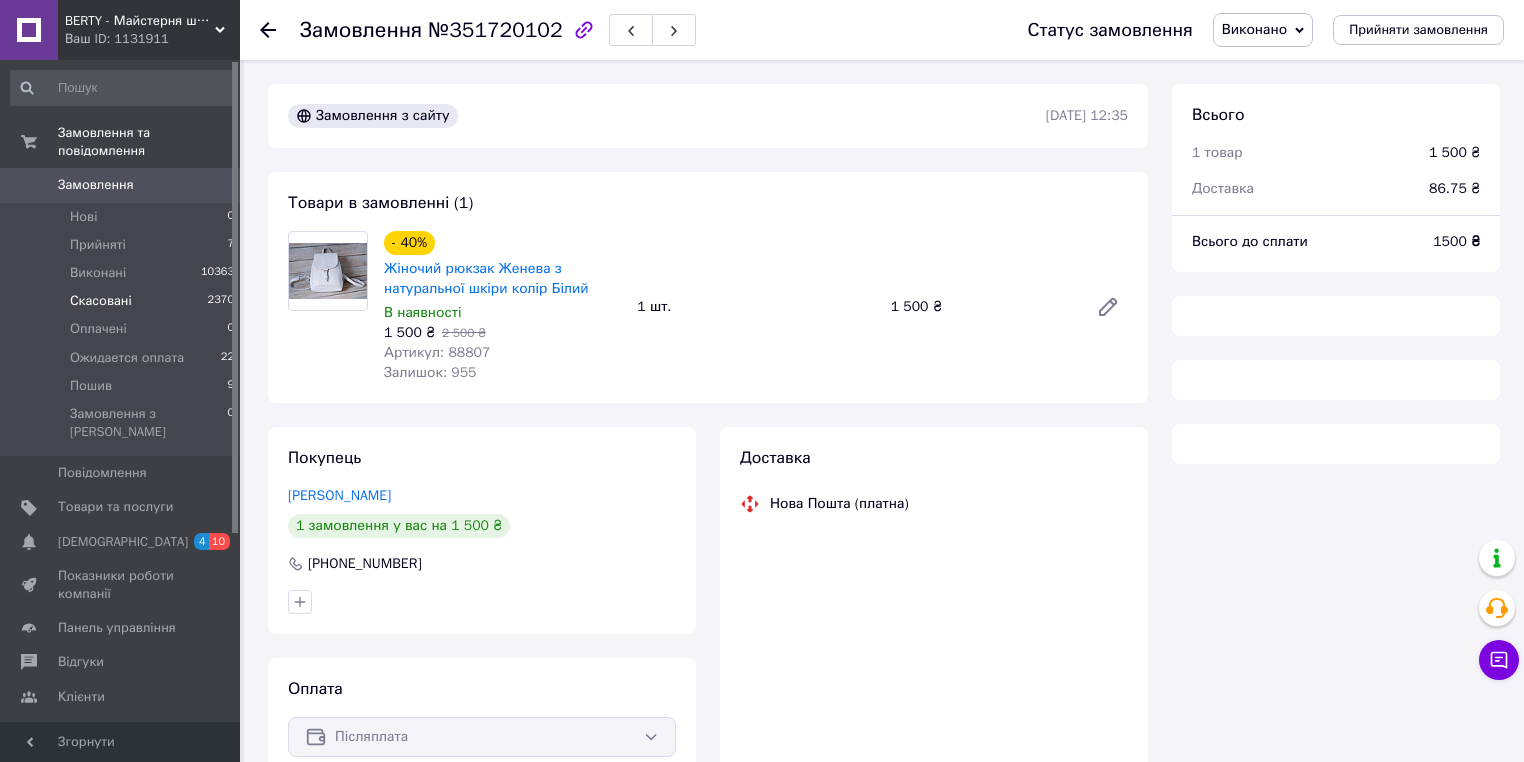 scroll, scrollTop: 104, scrollLeft: 0, axis: vertical 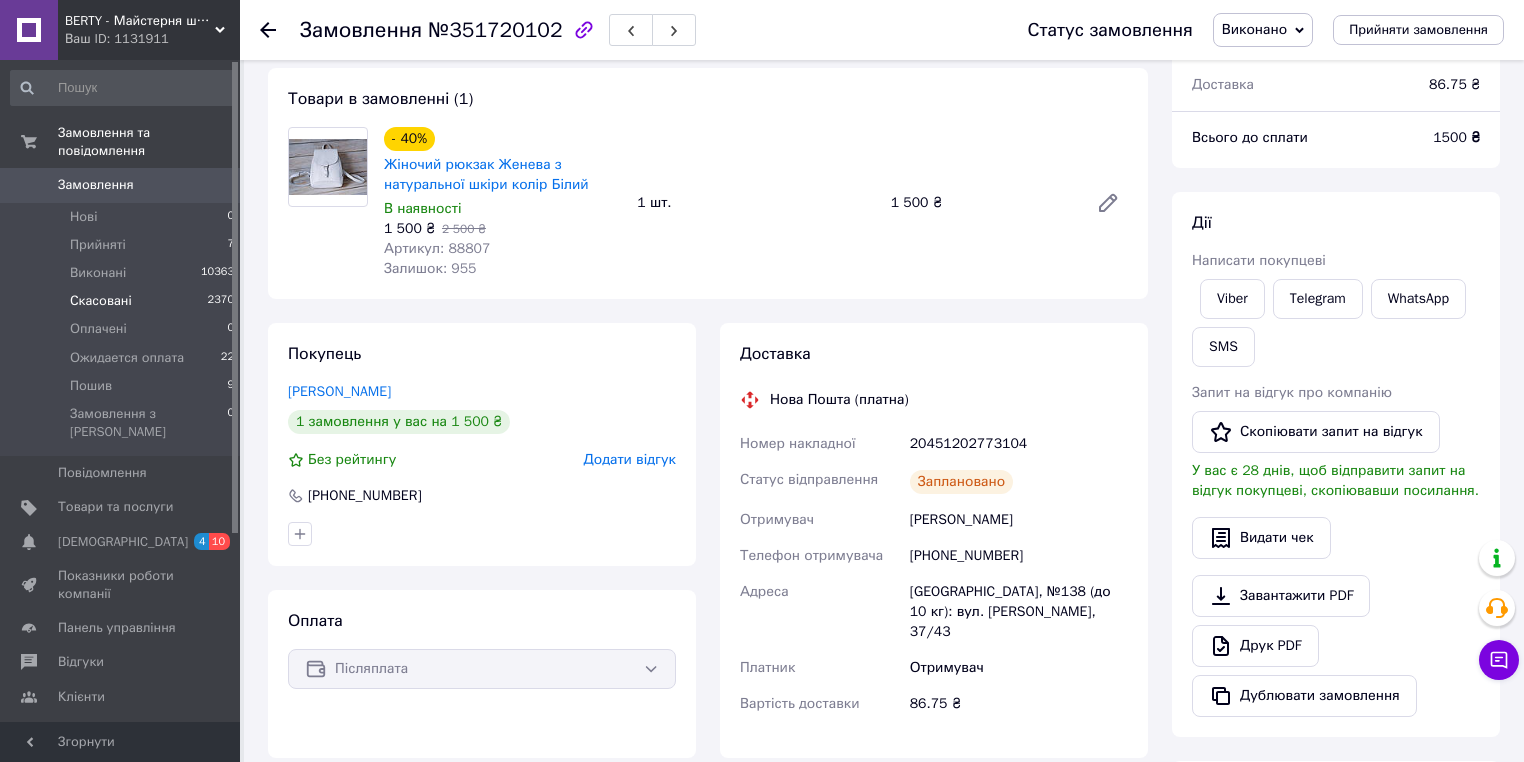 drag, startPoint x: 144, startPoint y: 306, endPoint x: 149, endPoint y: 296, distance: 11.18034 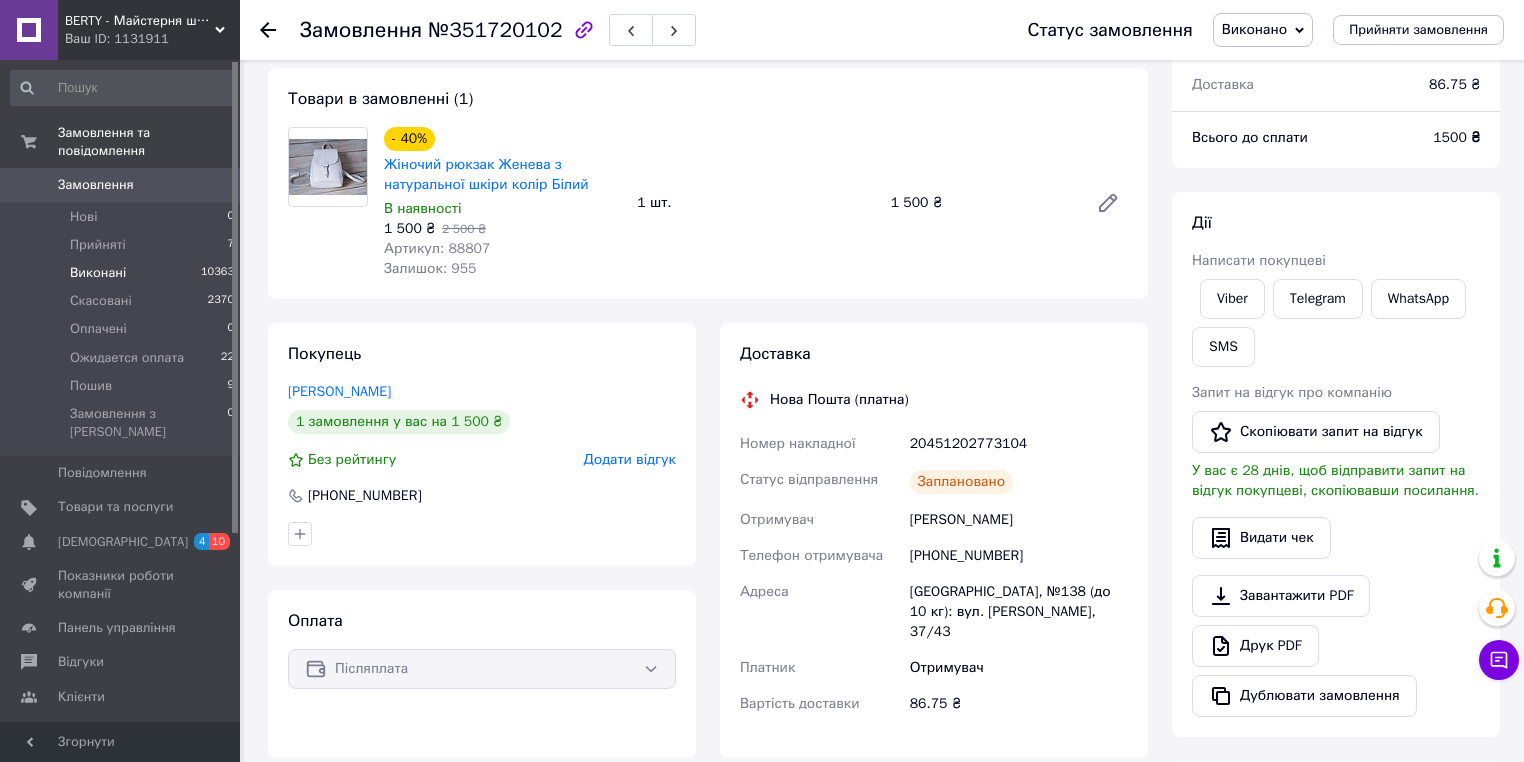 scroll, scrollTop: 0, scrollLeft: 0, axis: both 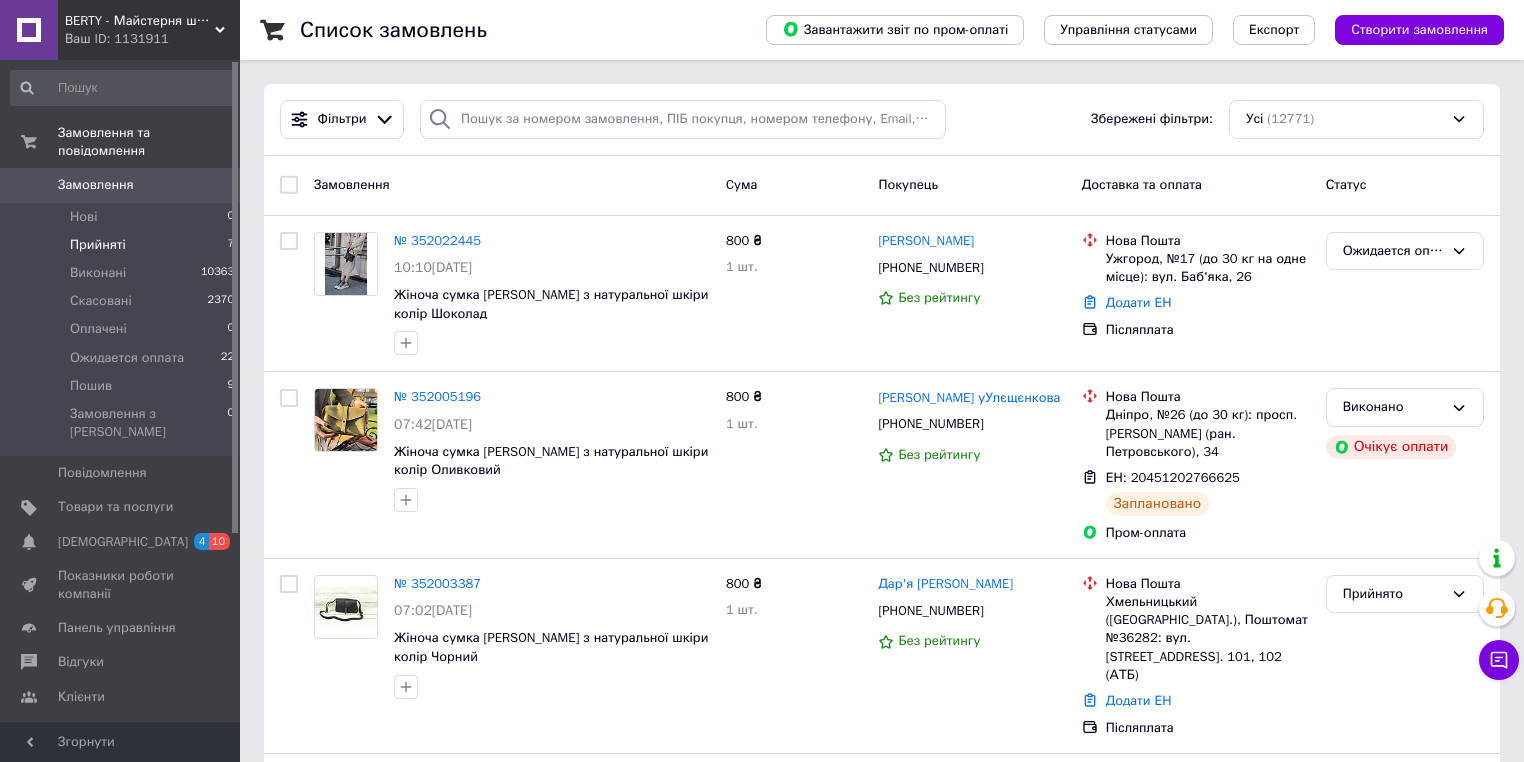click on "Прийняті" at bounding box center (98, 245) 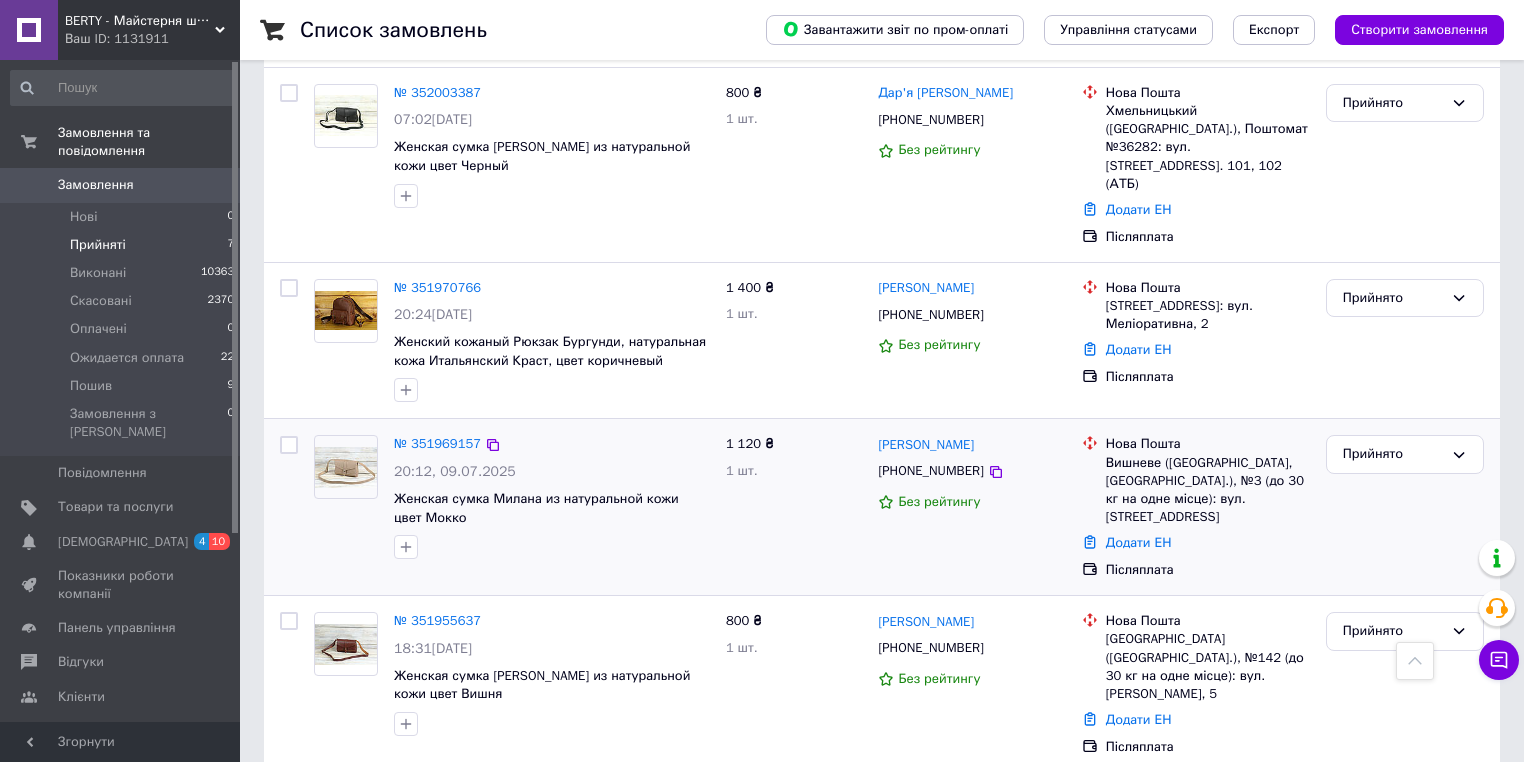 scroll, scrollTop: 364, scrollLeft: 0, axis: vertical 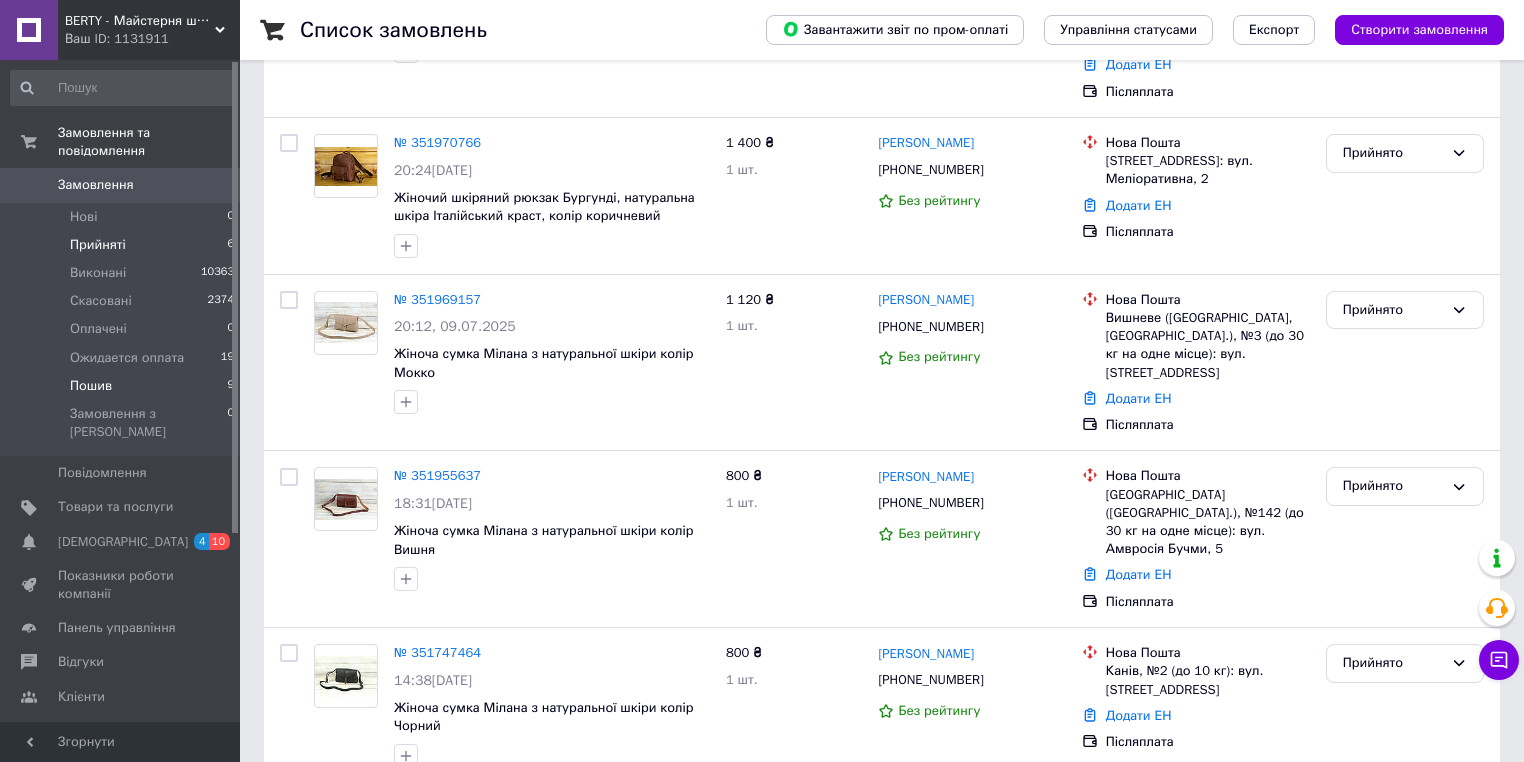 click on "Пошив 9" at bounding box center [123, 386] 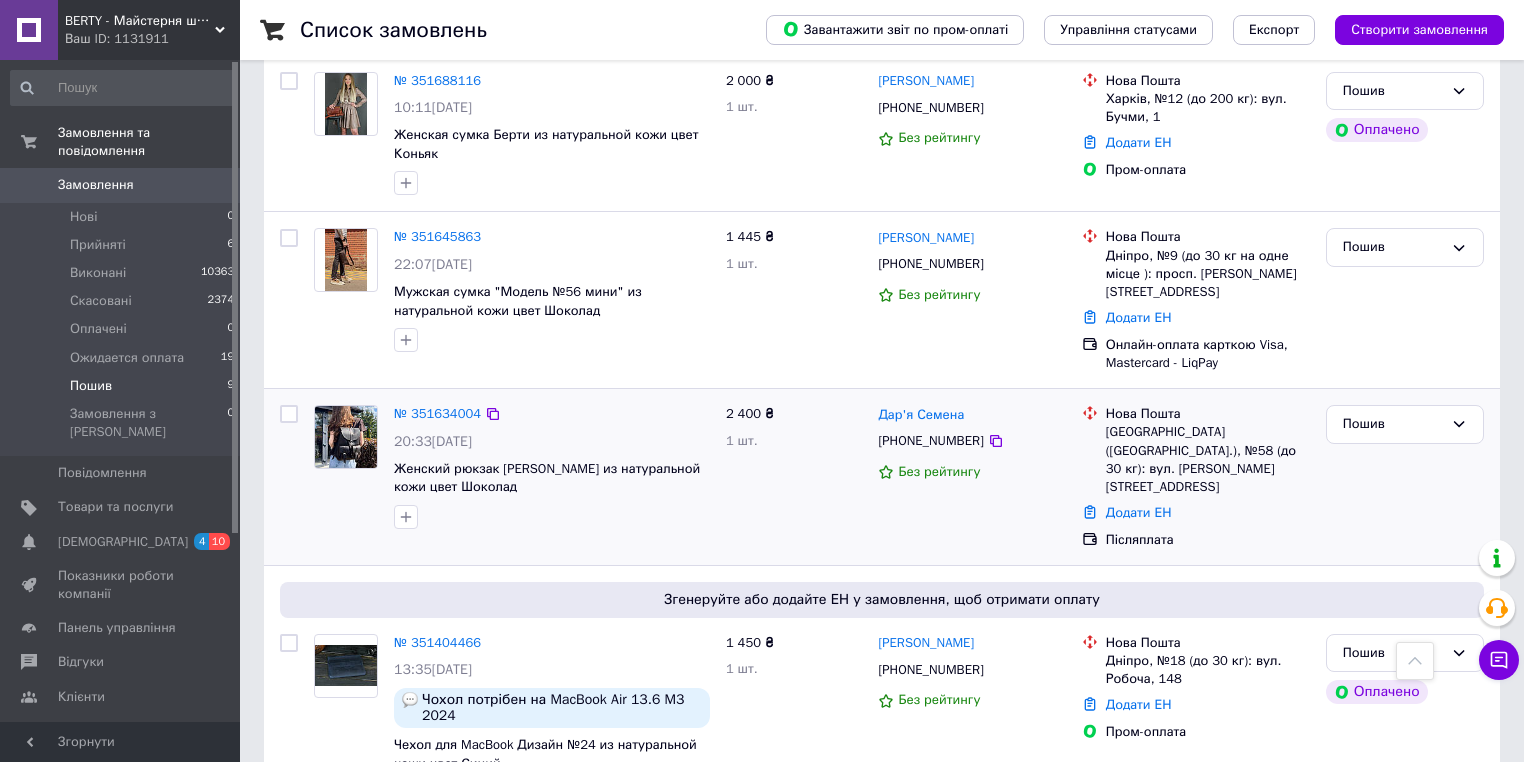 scroll, scrollTop: 720, scrollLeft: 0, axis: vertical 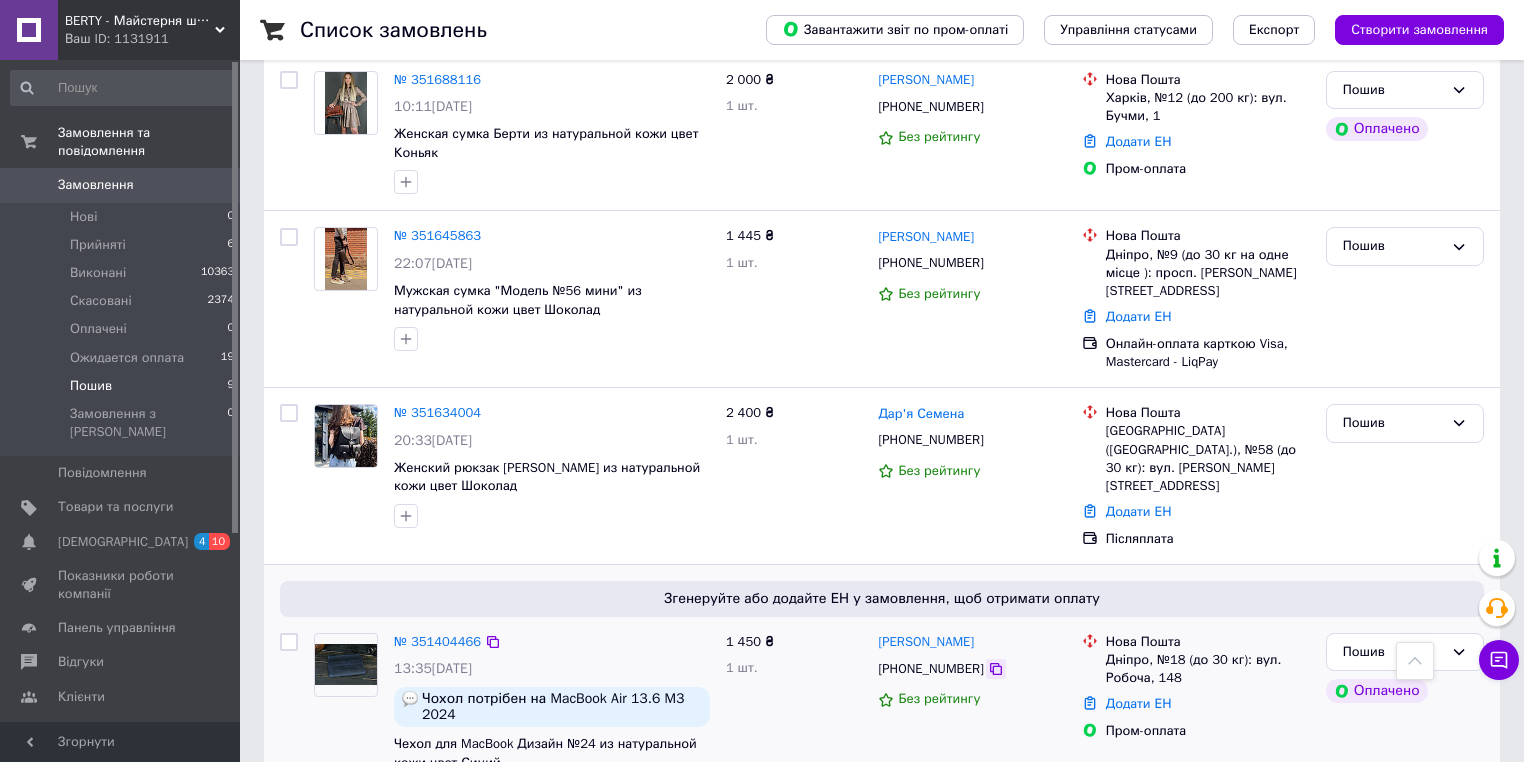 click 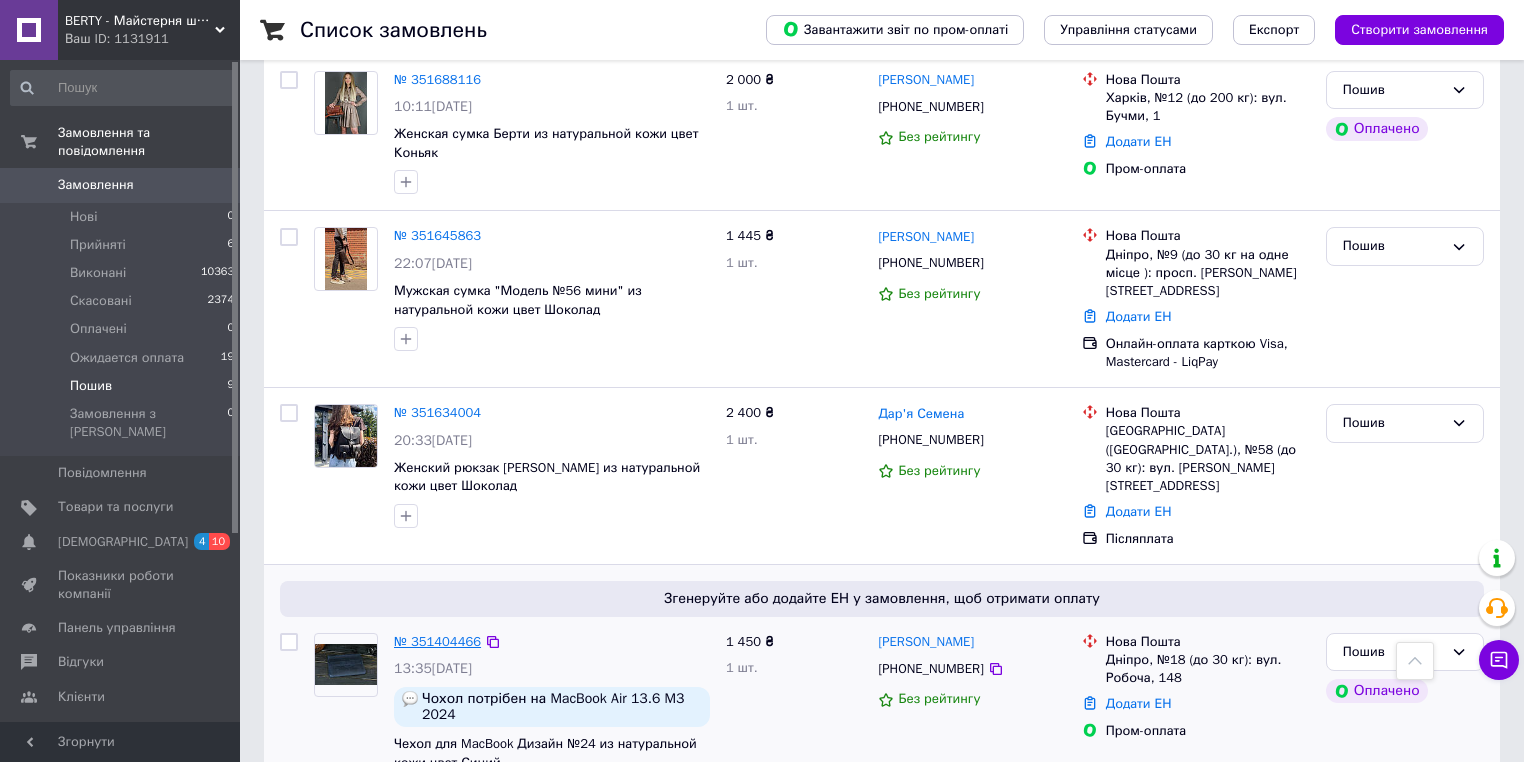click on "№ 351404466" at bounding box center [437, 641] 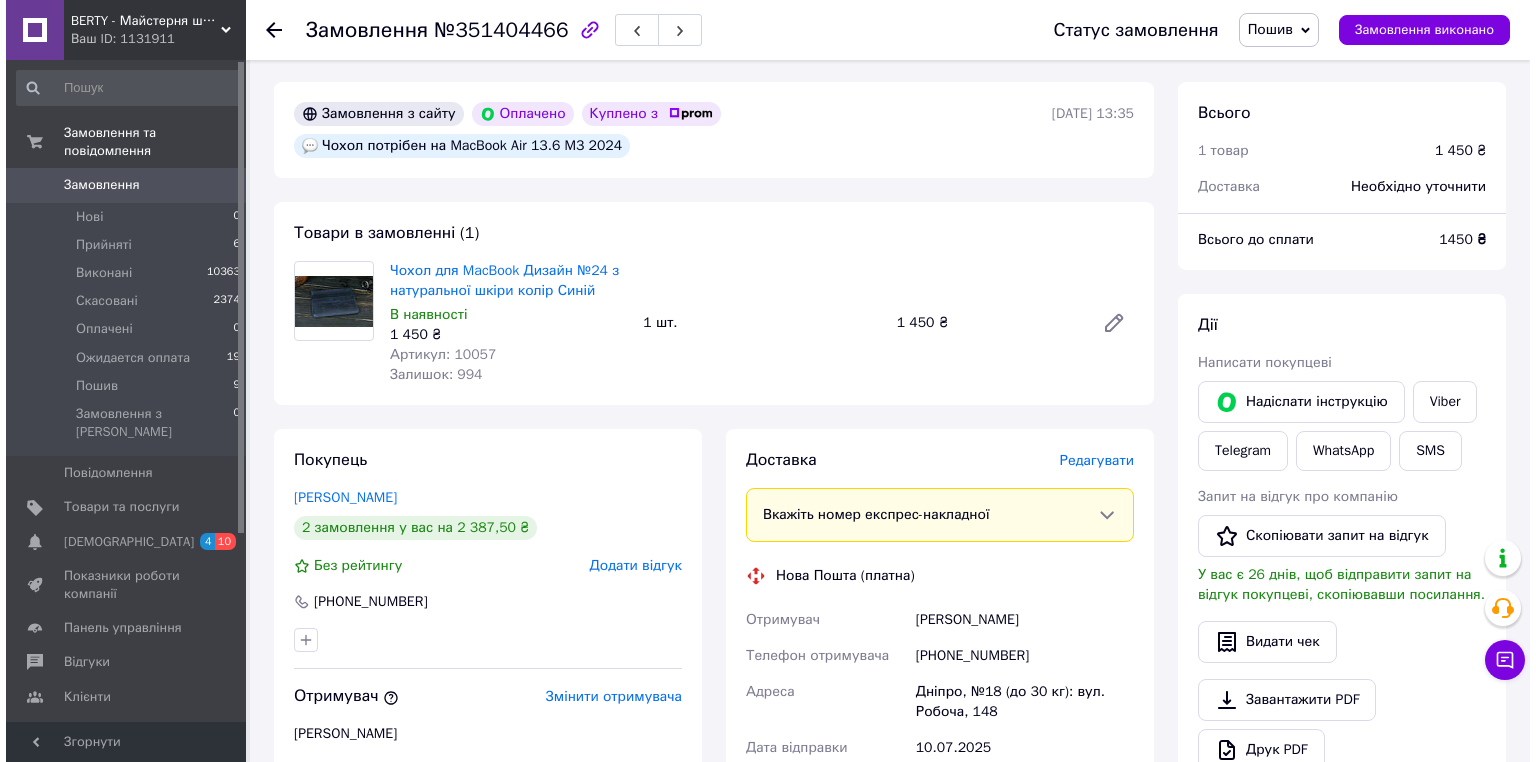 scroll, scrollTop: 560, scrollLeft: 0, axis: vertical 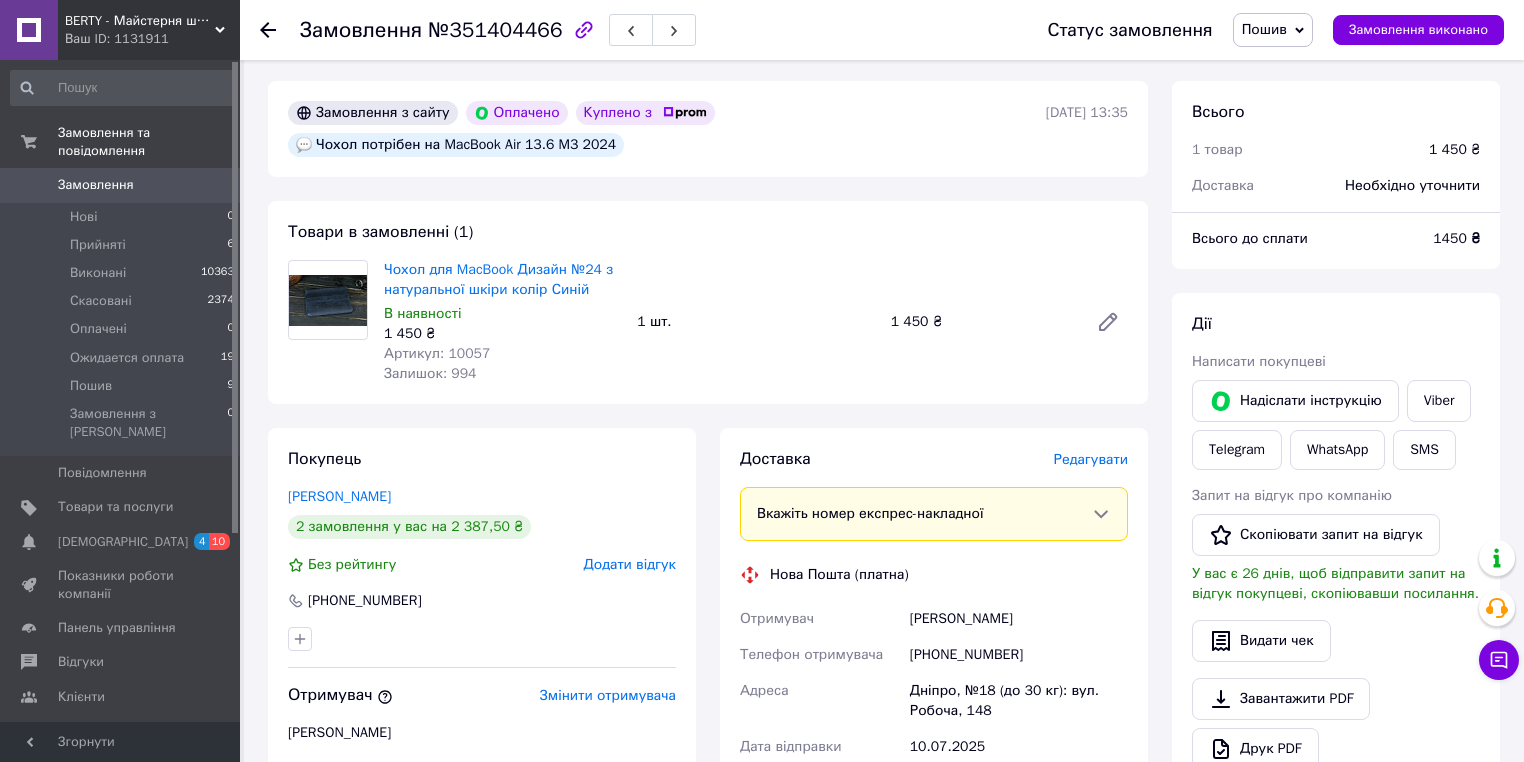click on "Редагувати" at bounding box center [1091, 459] 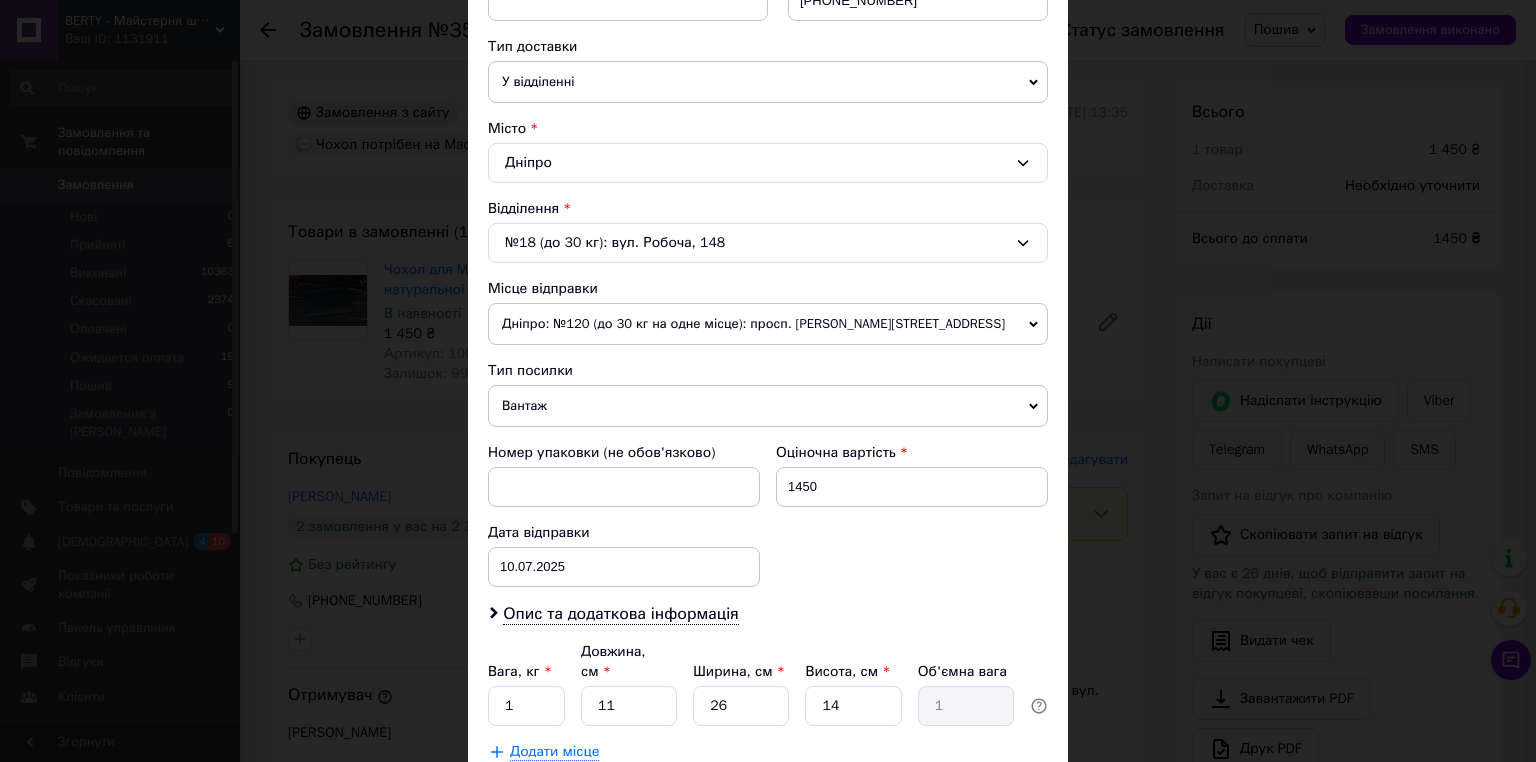 scroll, scrollTop: 560, scrollLeft: 0, axis: vertical 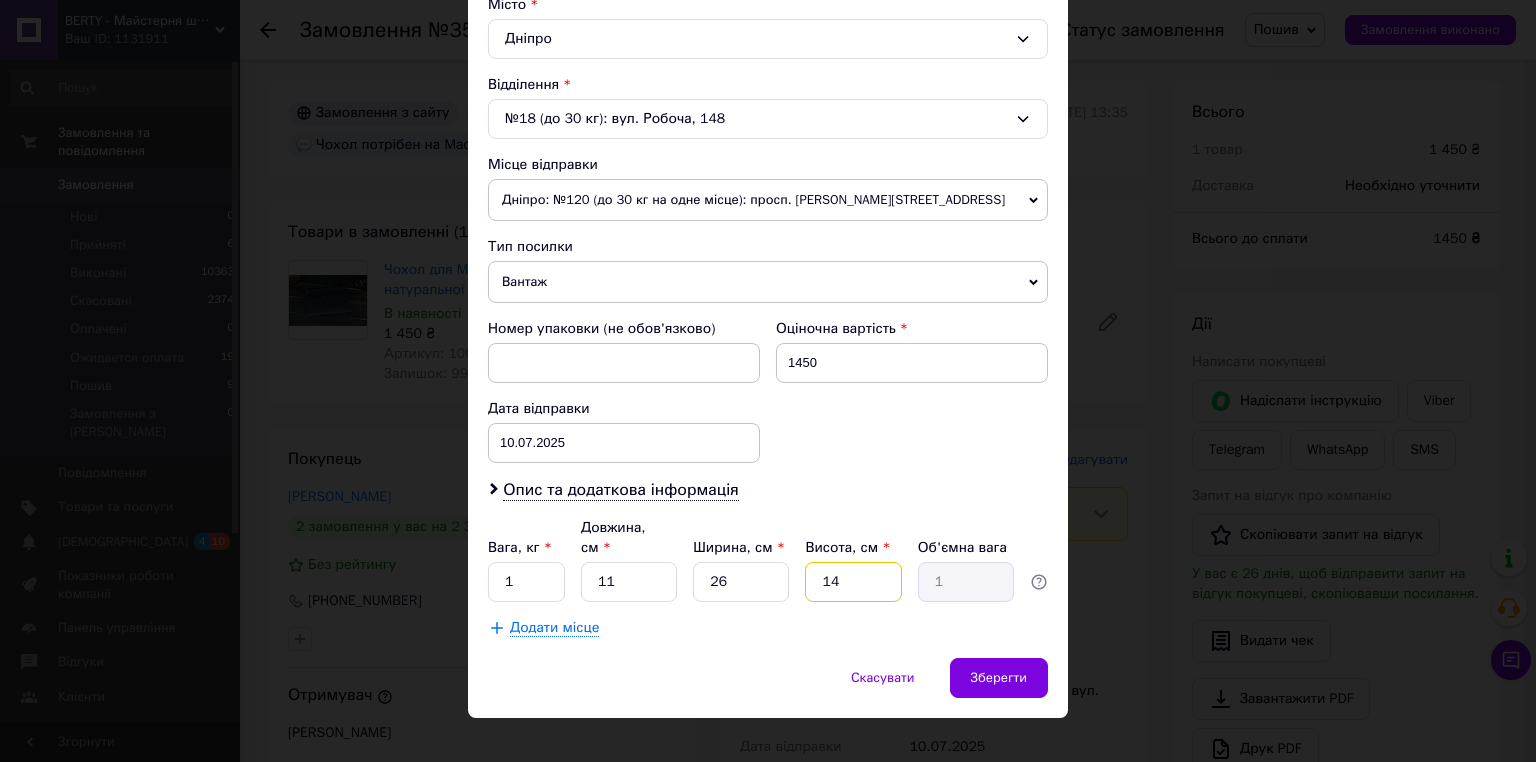 drag, startPoint x: 835, startPoint y: 575, endPoint x: 788, endPoint y: 583, distance: 47.67599 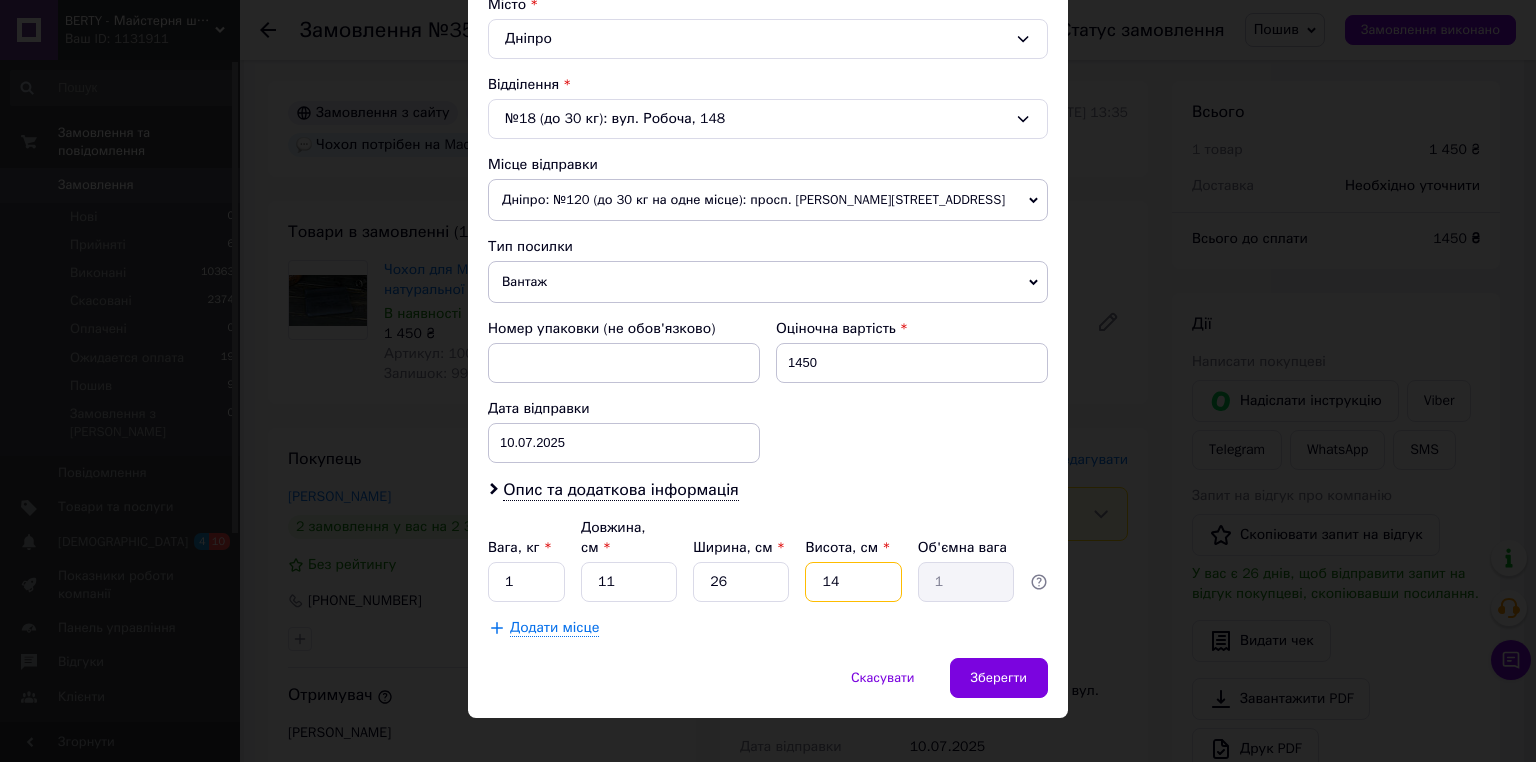 type on "5" 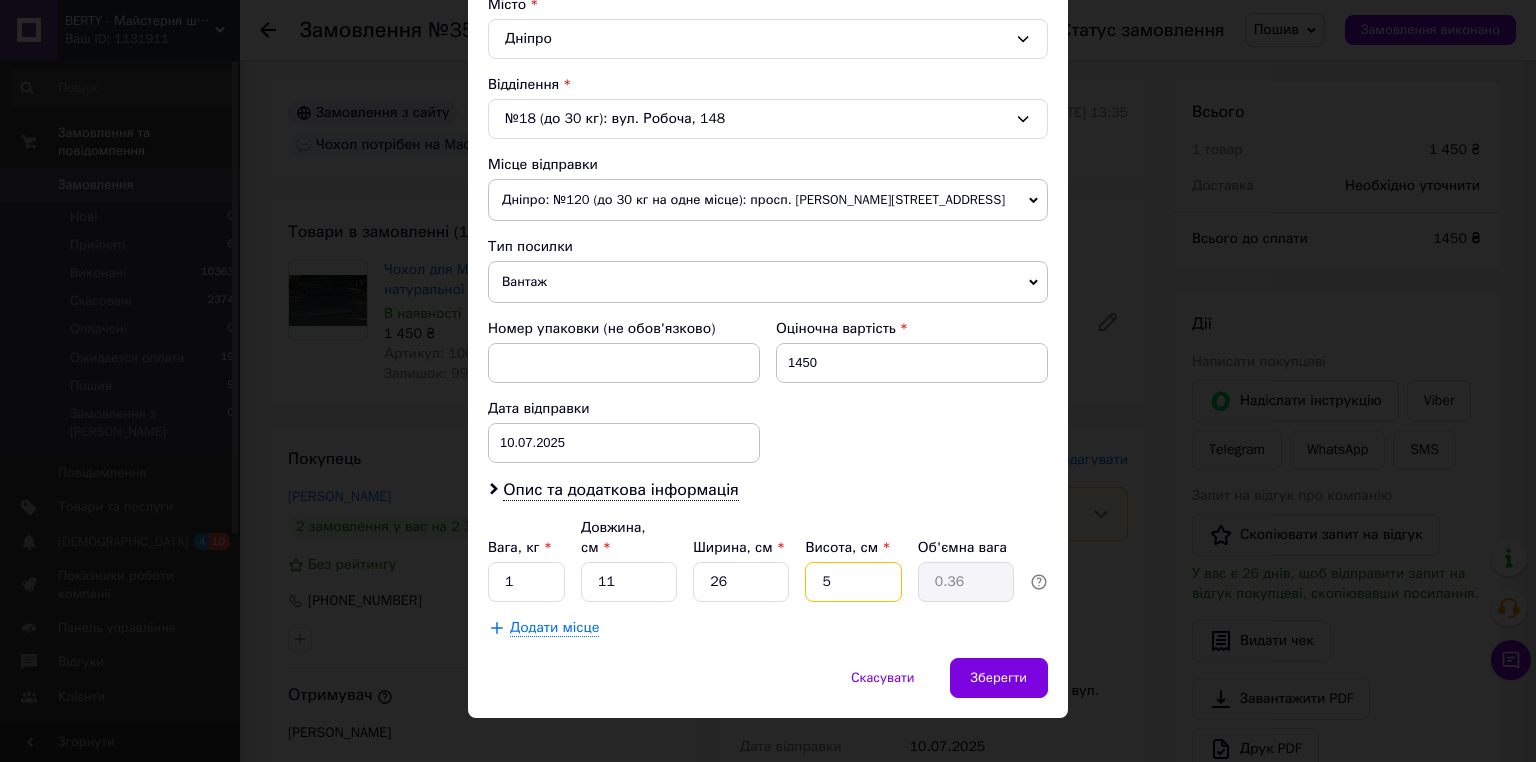 type on "5" 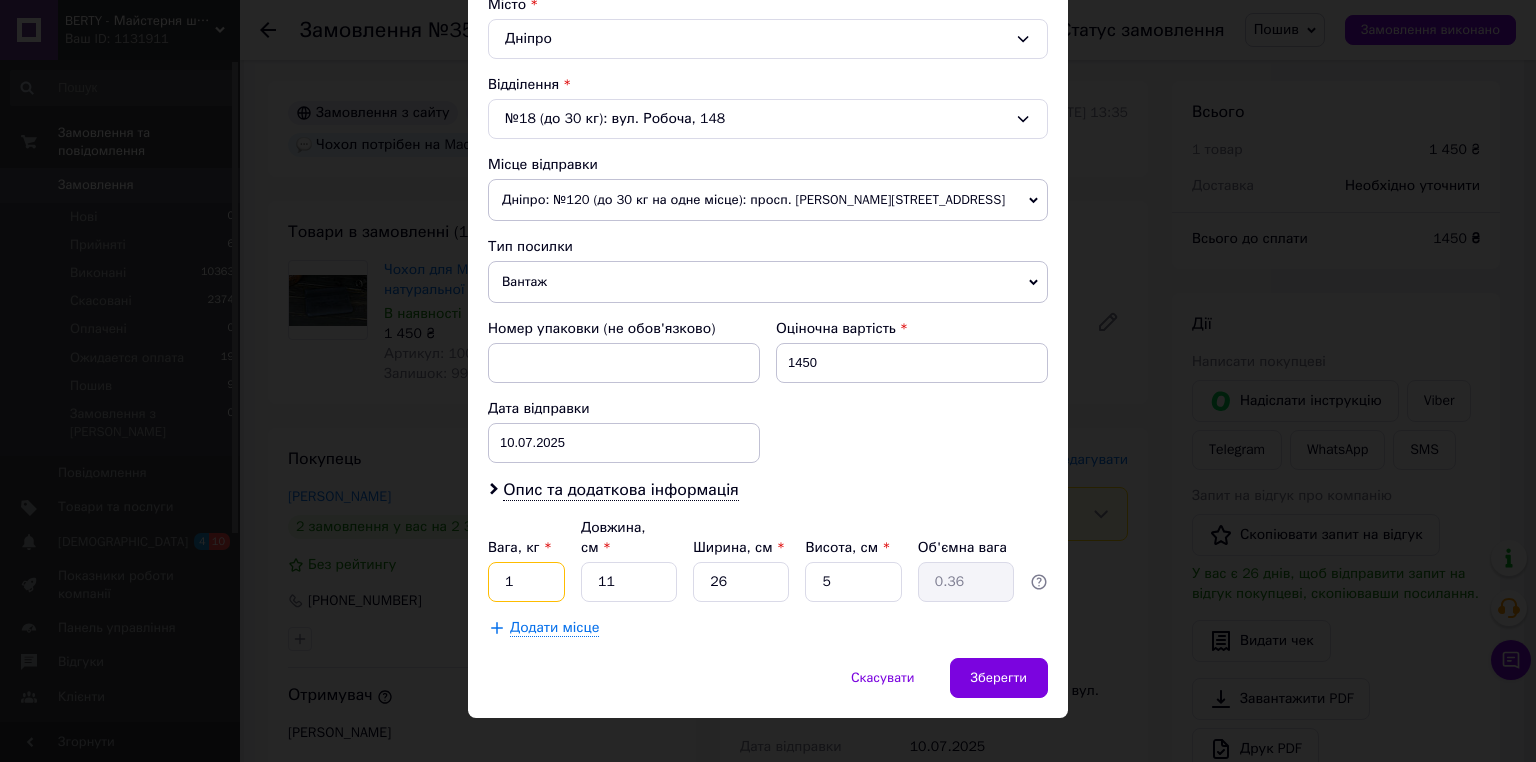 drag, startPoint x: 517, startPoint y: 565, endPoint x: 447, endPoint y: 570, distance: 70.178345 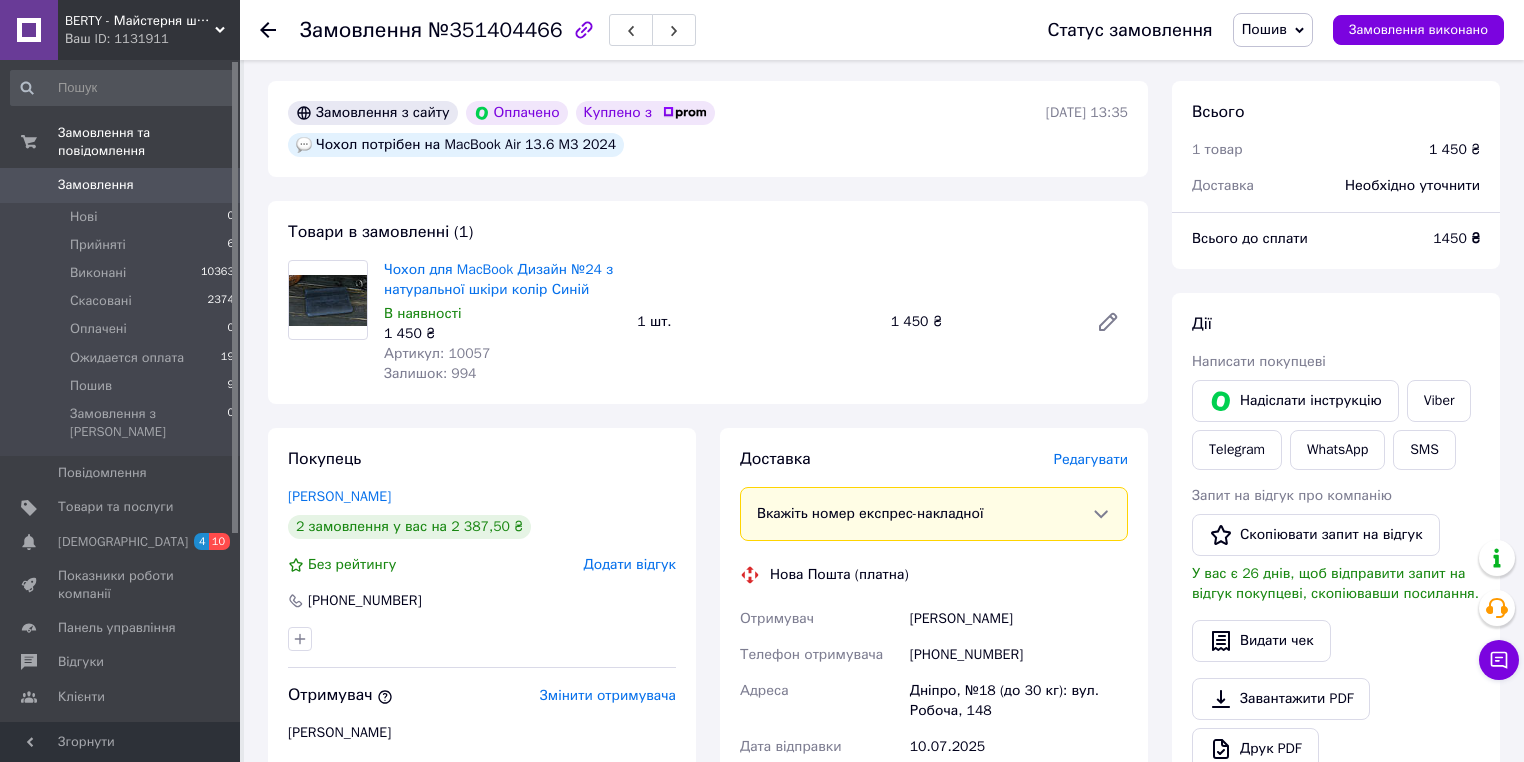 click on "Редагувати" at bounding box center [1091, 459] 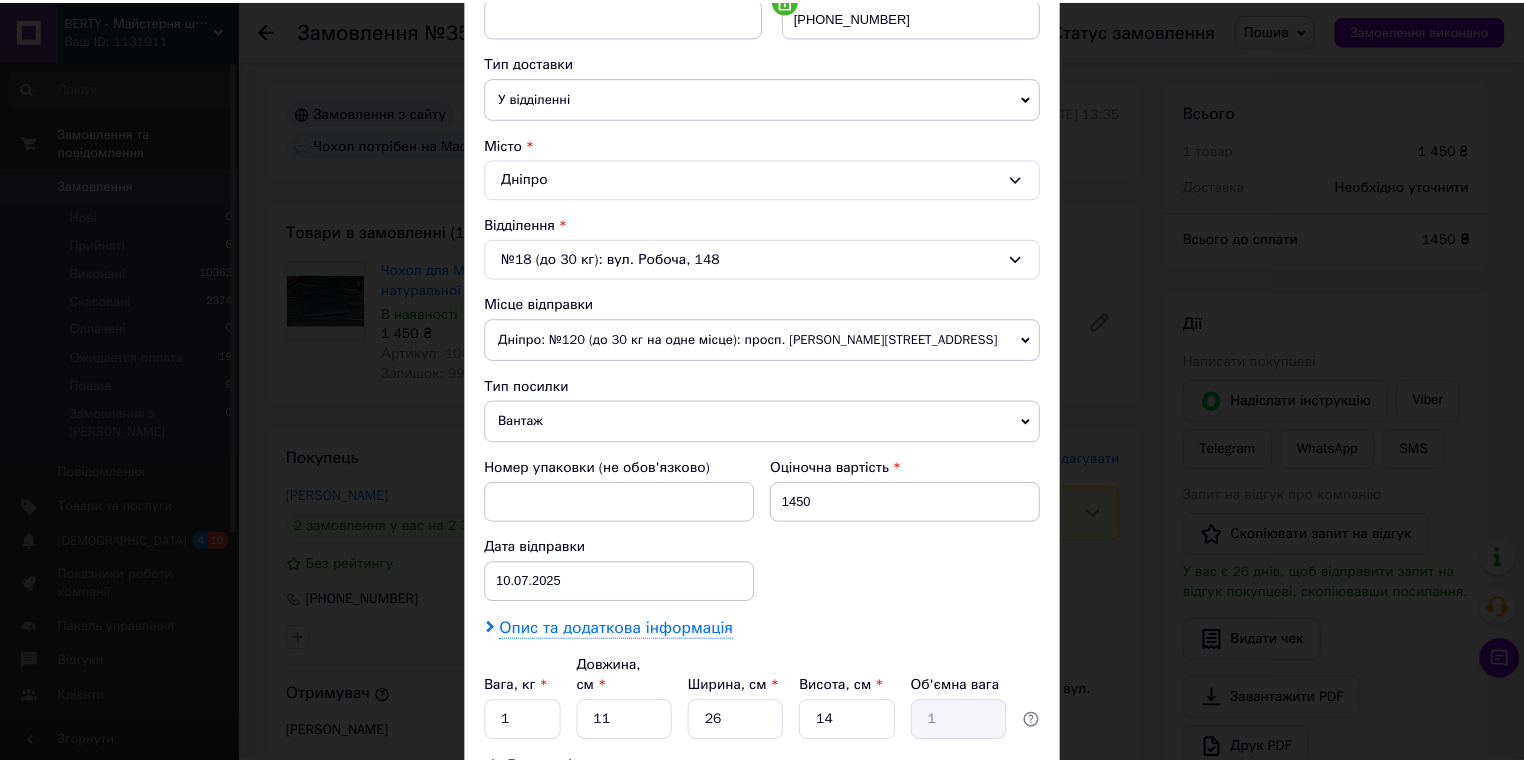 scroll, scrollTop: 480, scrollLeft: 0, axis: vertical 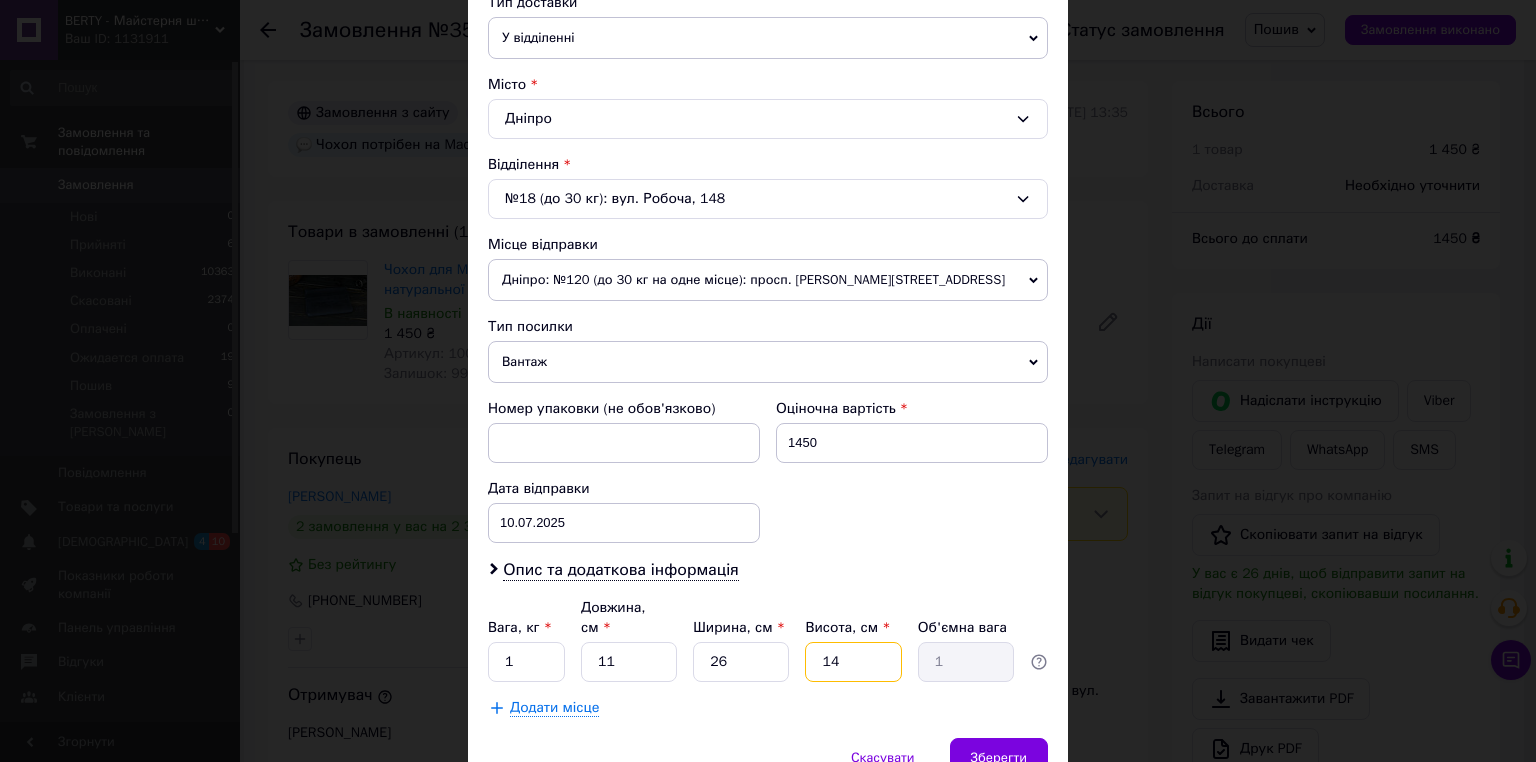 drag, startPoint x: 800, startPoint y: 642, endPoint x: 784, endPoint y: 644, distance: 16.124516 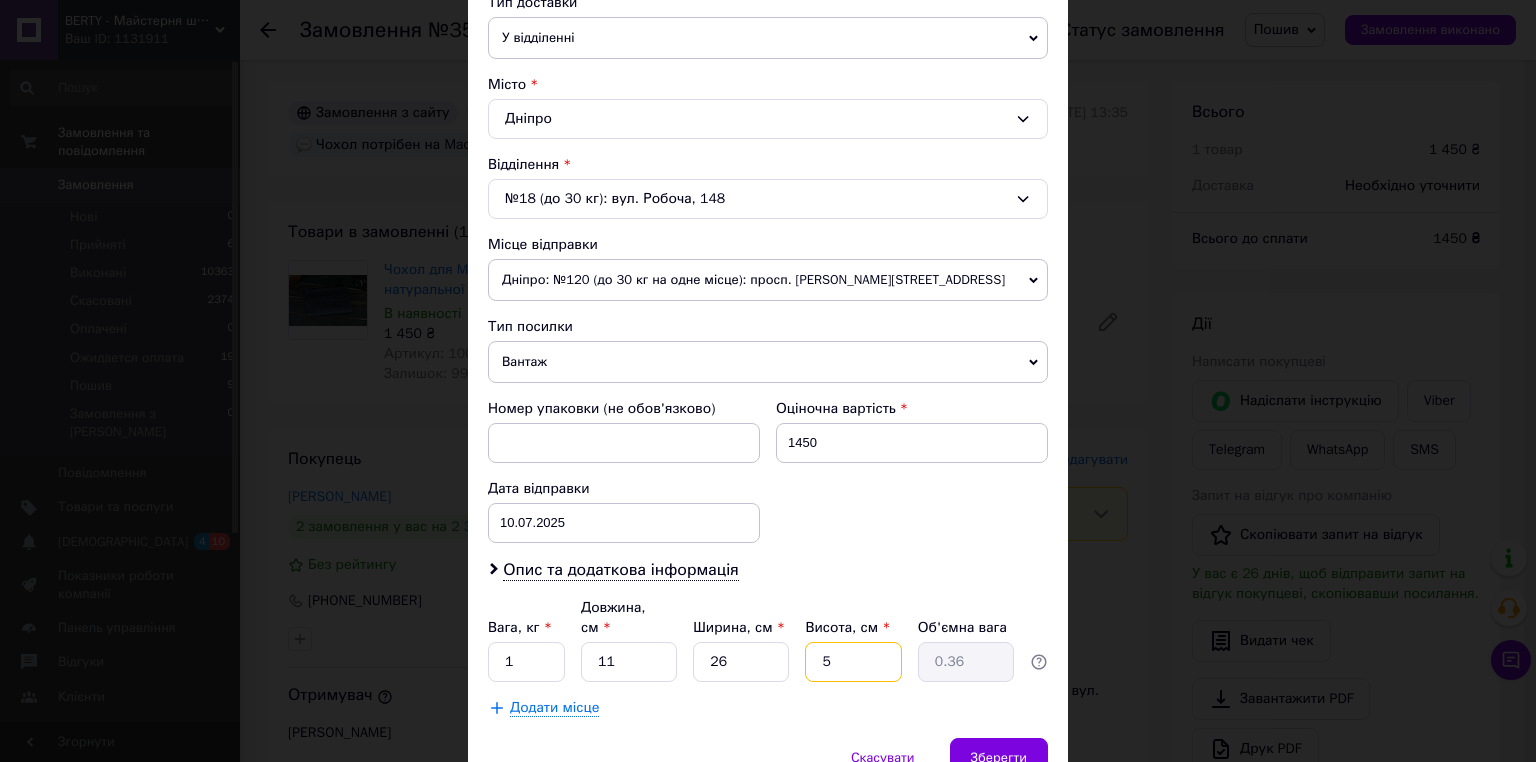 type on "5" 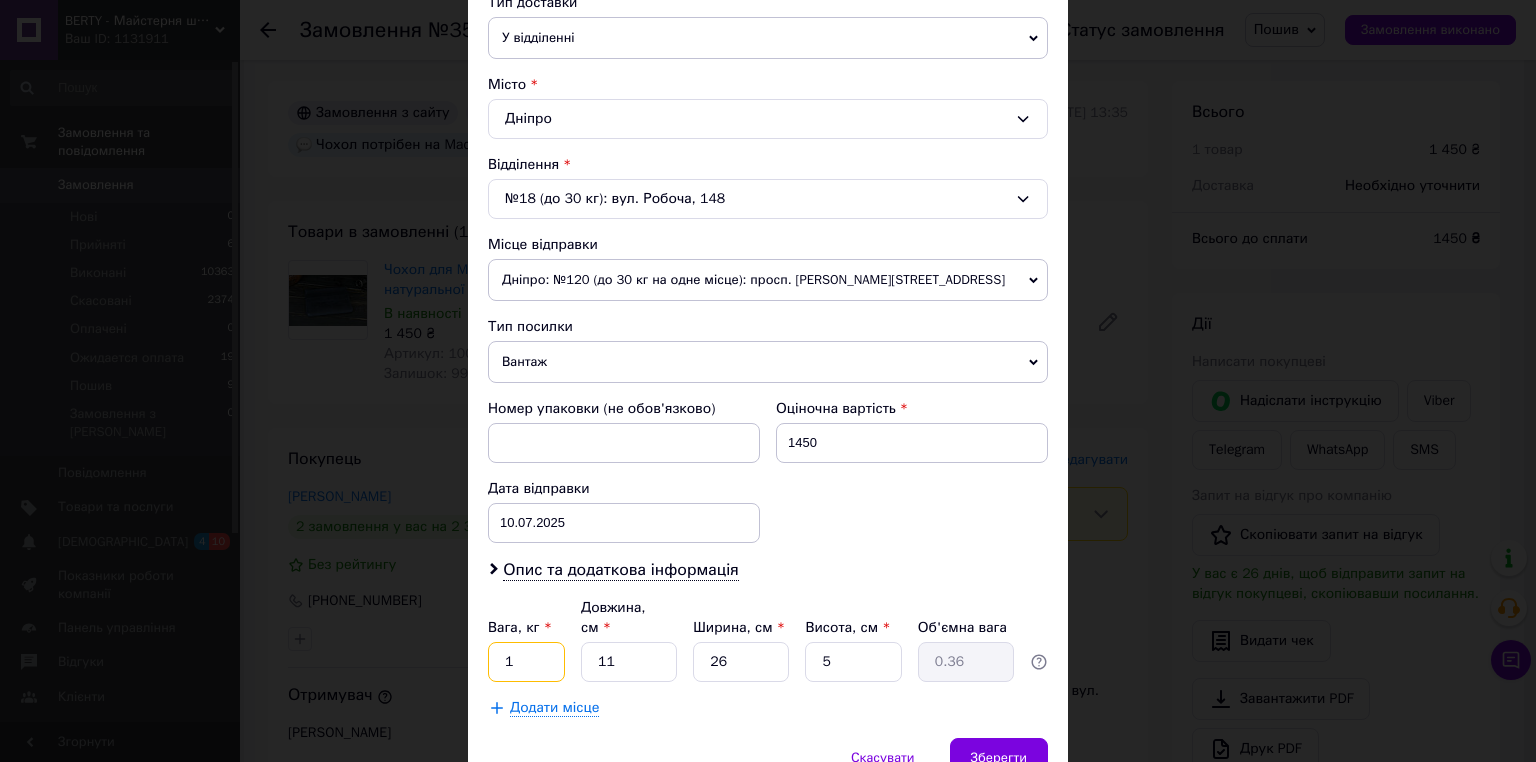 click on "1" at bounding box center [526, 662] 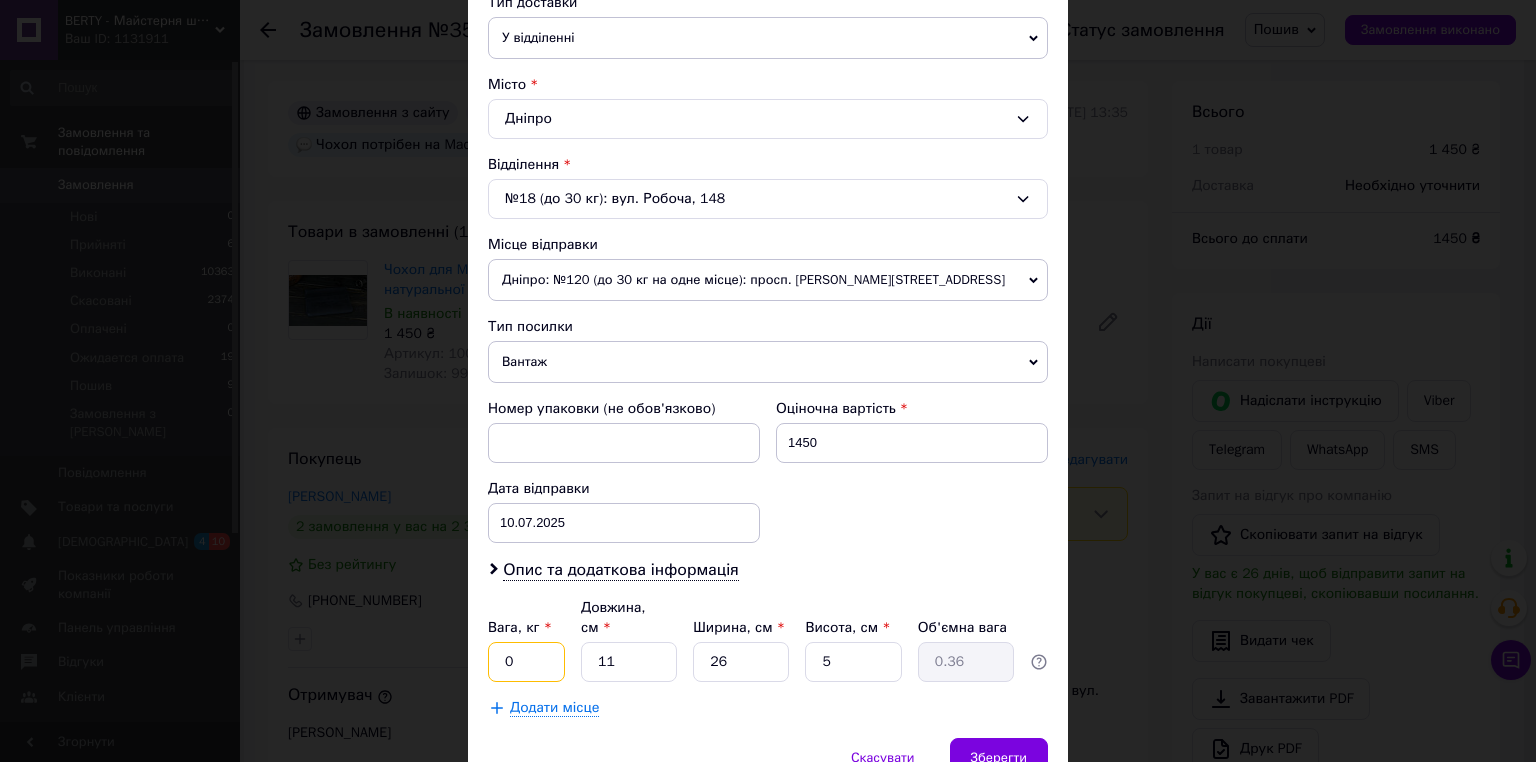 type on "0.5" 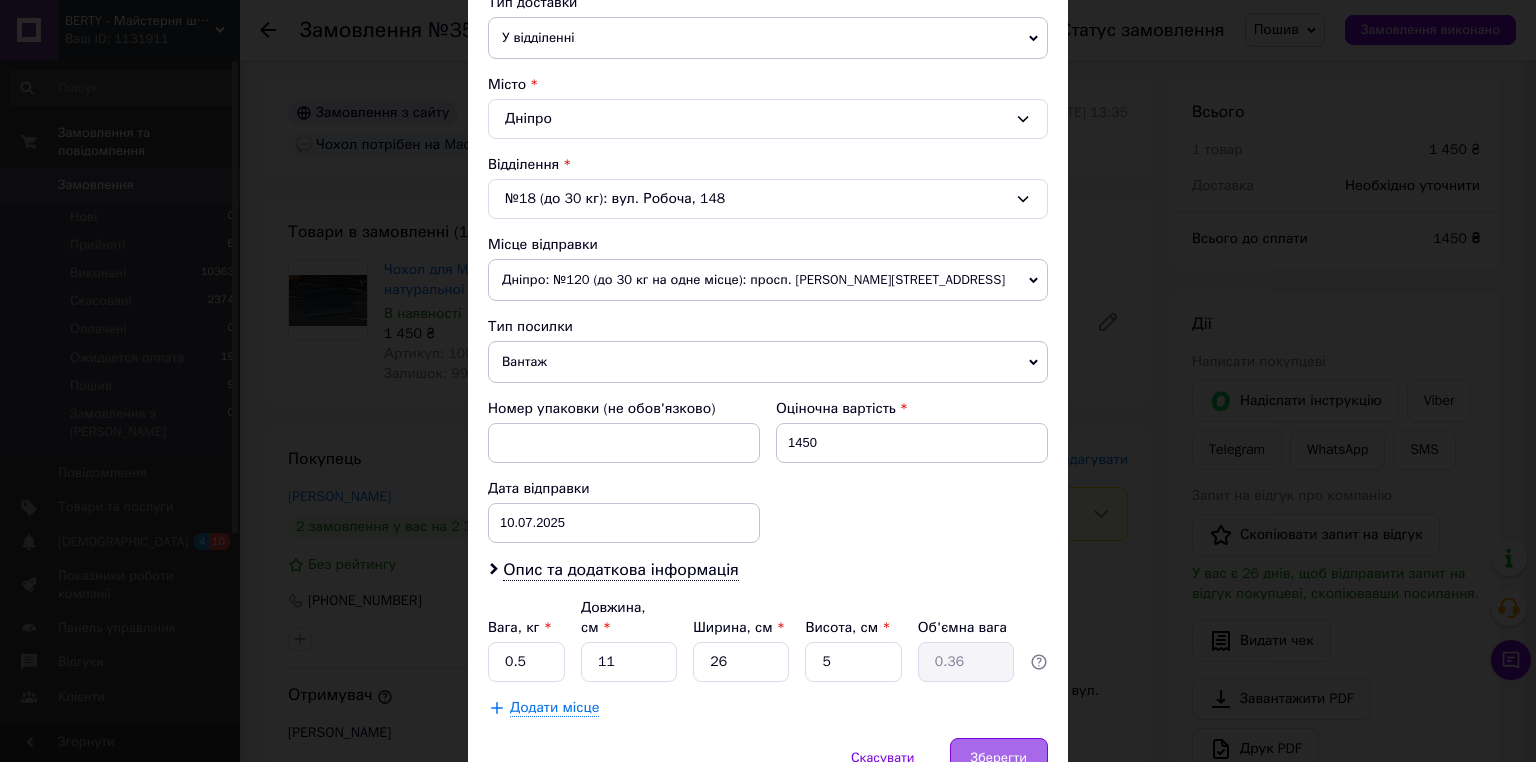 click on "Зберегти" at bounding box center (999, 758) 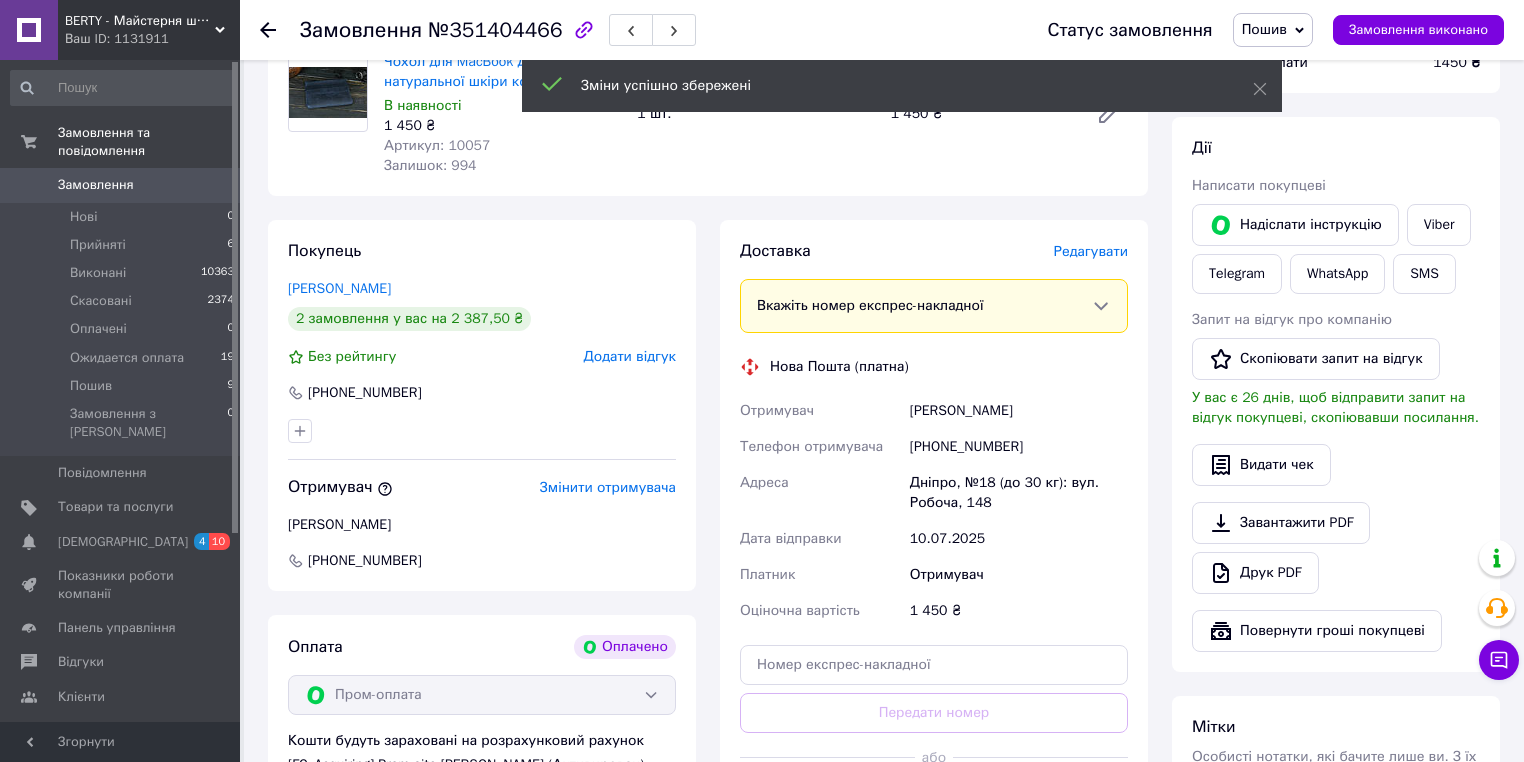 scroll, scrollTop: 960, scrollLeft: 0, axis: vertical 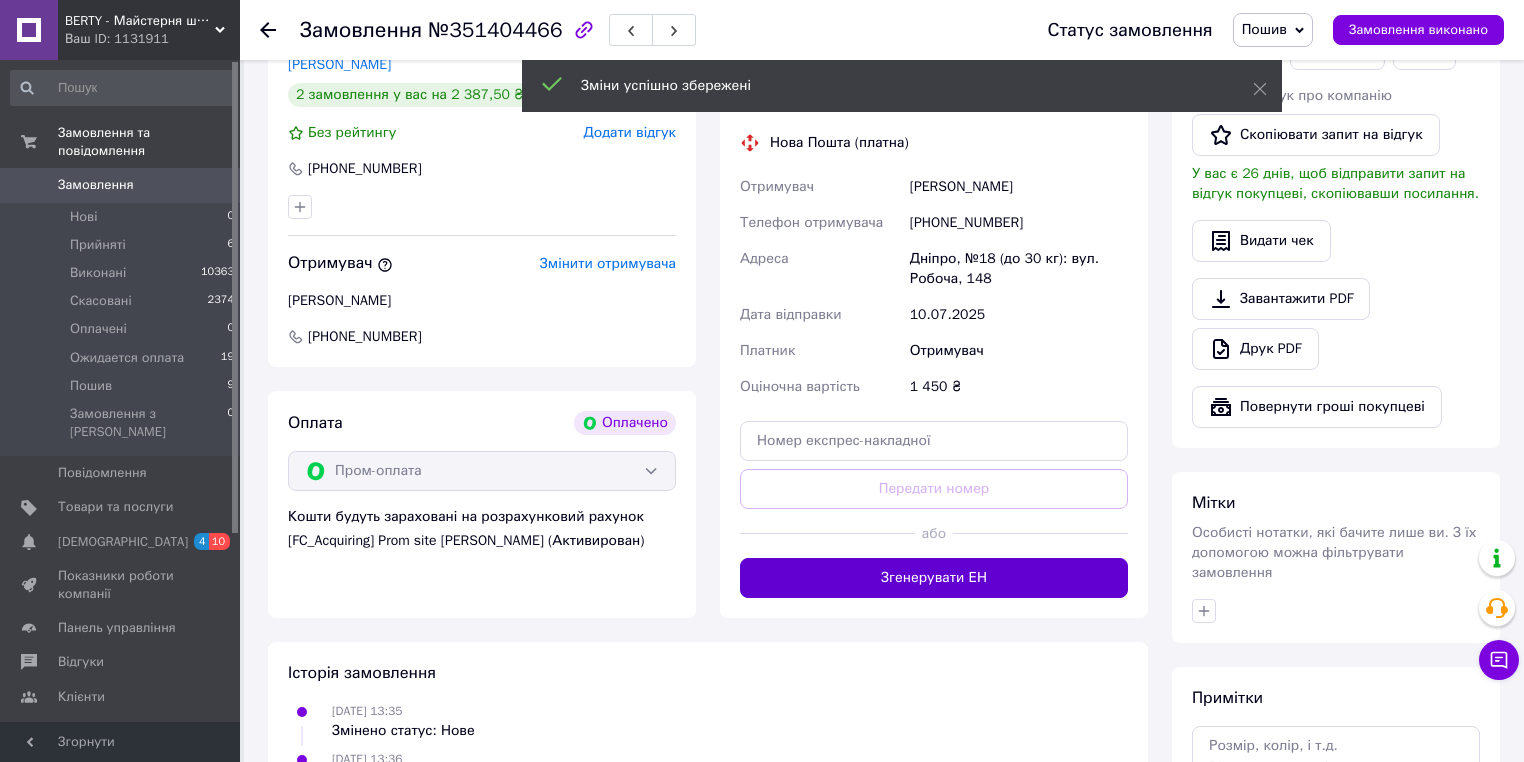 click on "Згенерувати ЕН" at bounding box center [934, 578] 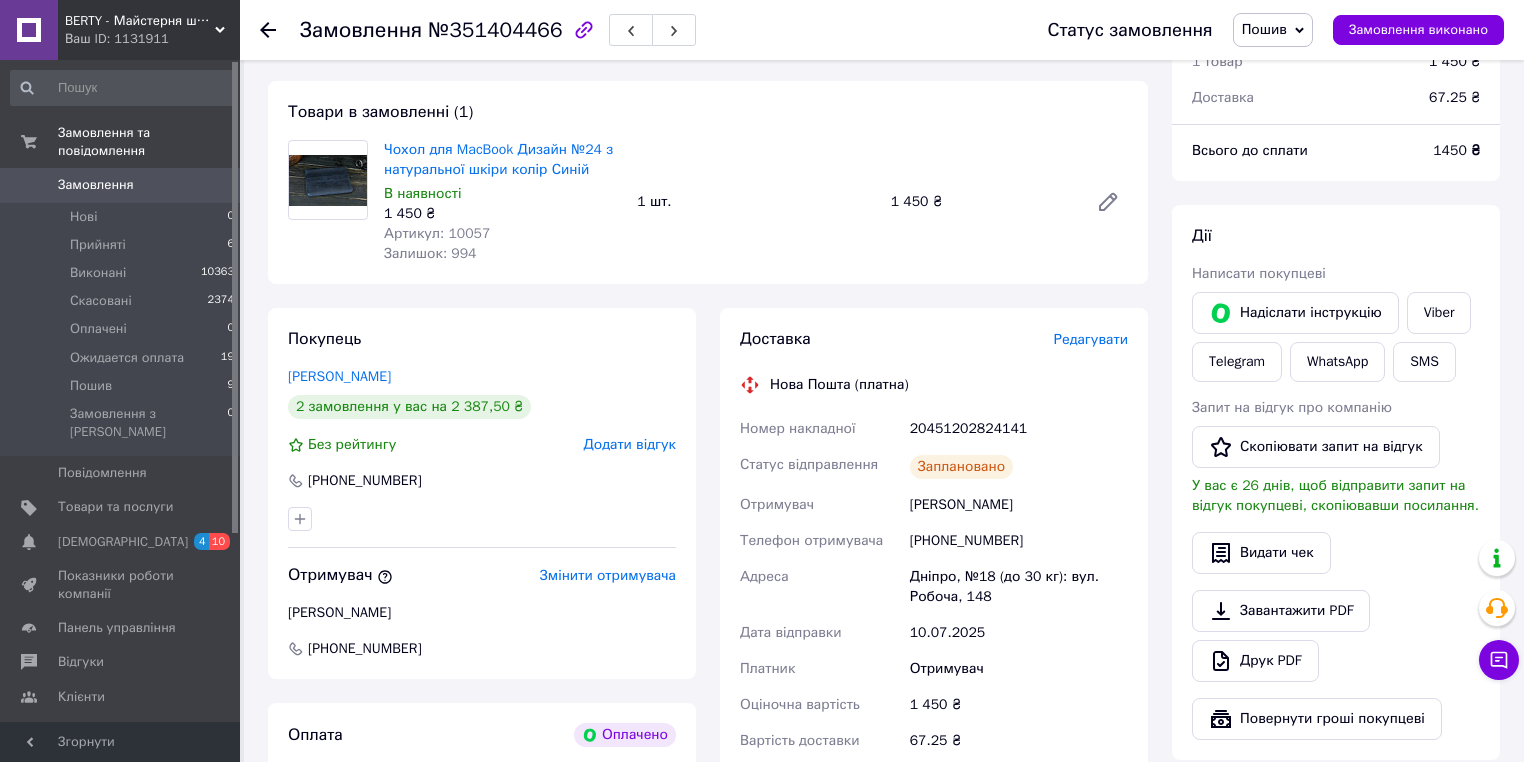 scroll, scrollTop: 640, scrollLeft: 0, axis: vertical 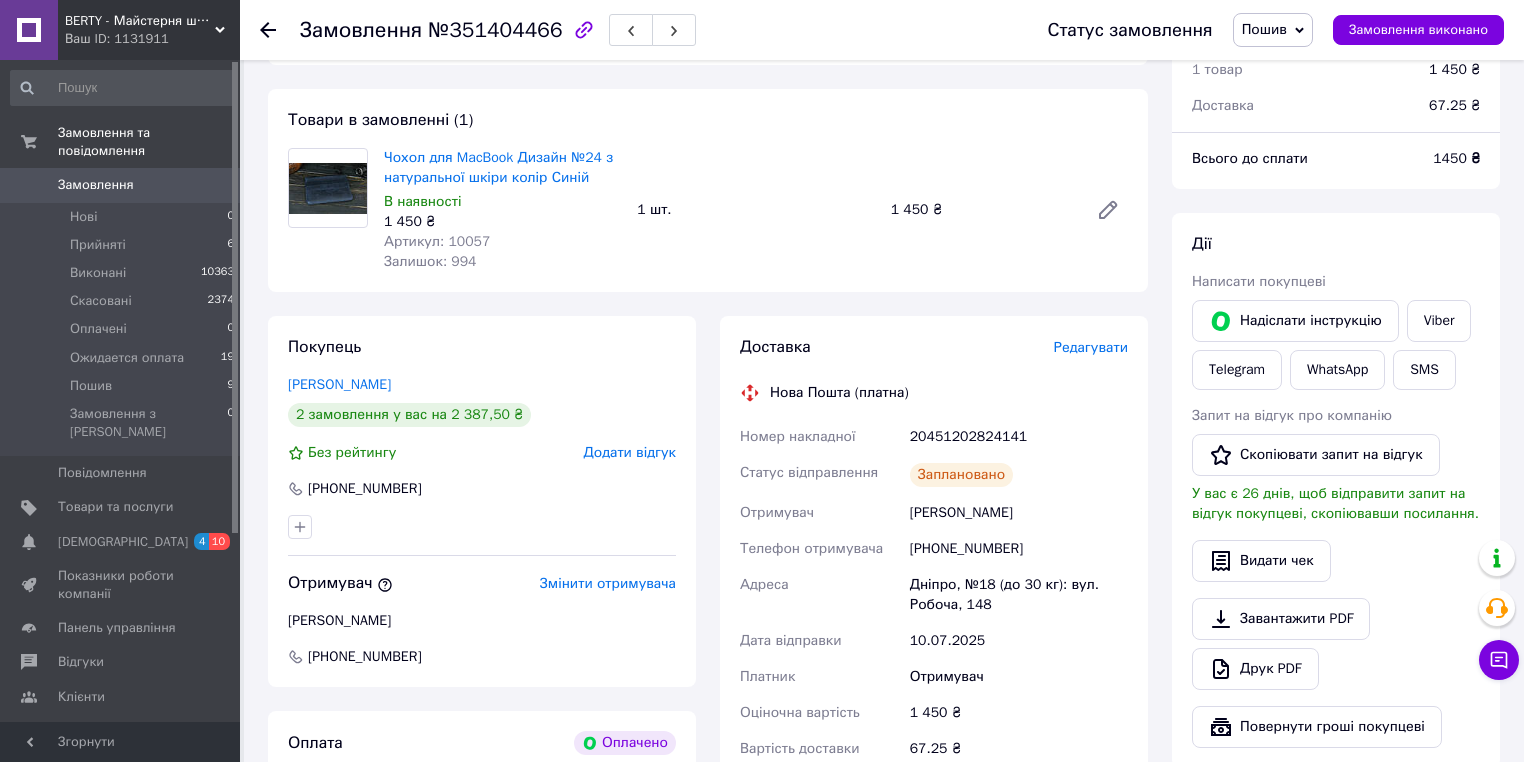 click on "Пошив" at bounding box center (1264, 29) 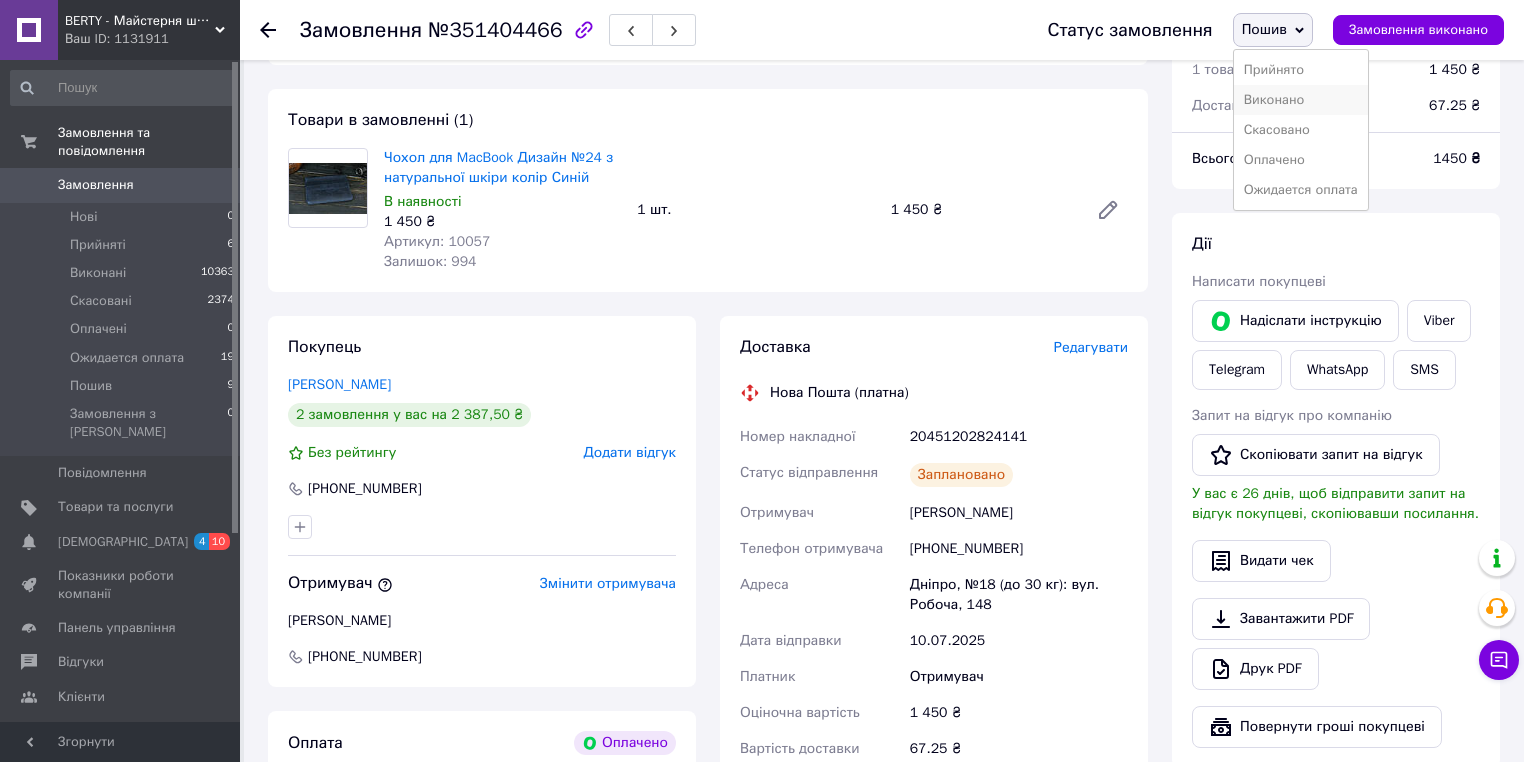 click on "Виконано" at bounding box center (1301, 100) 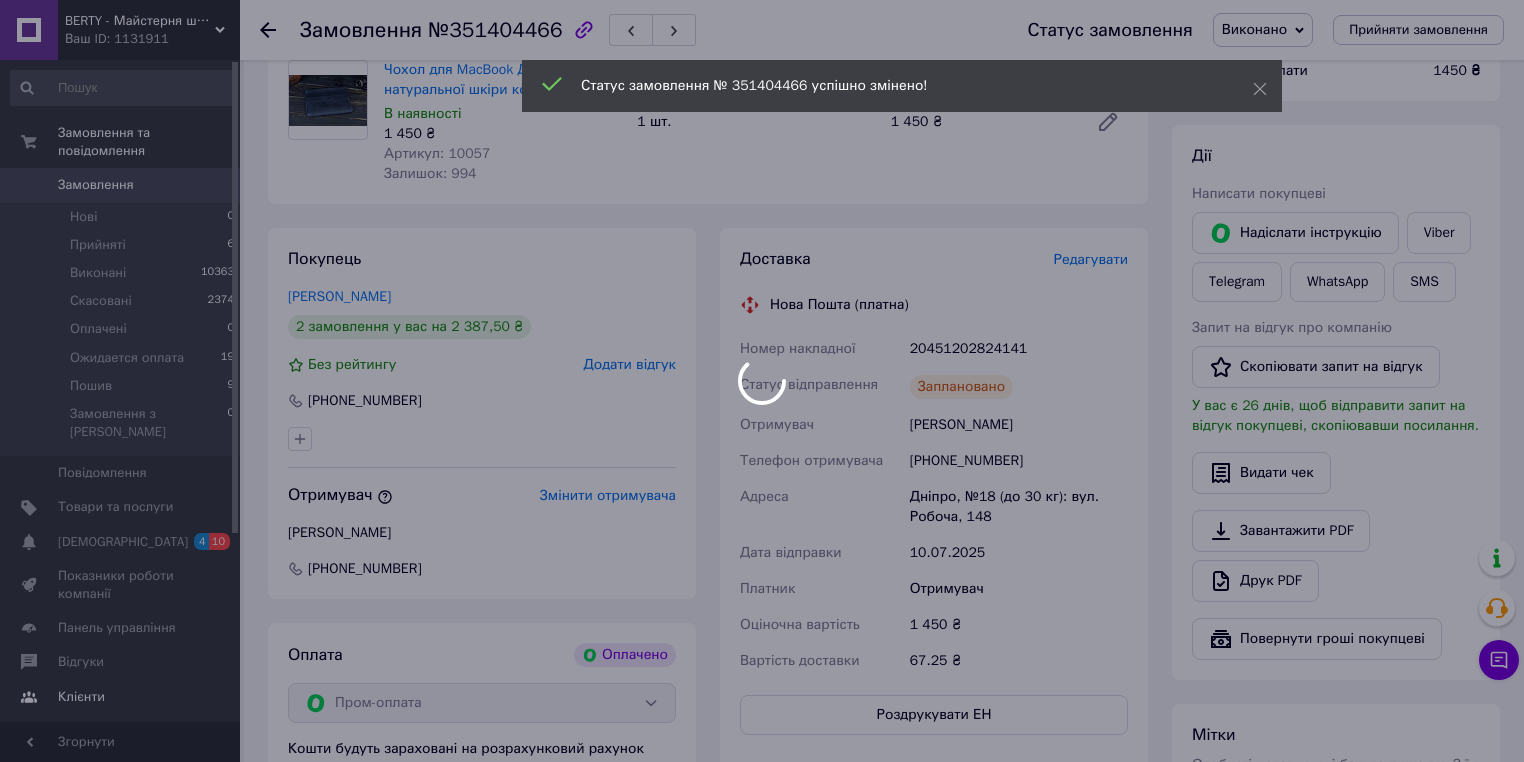 scroll, scrollTop: 800, scrollLeft: 0, axis: vertical 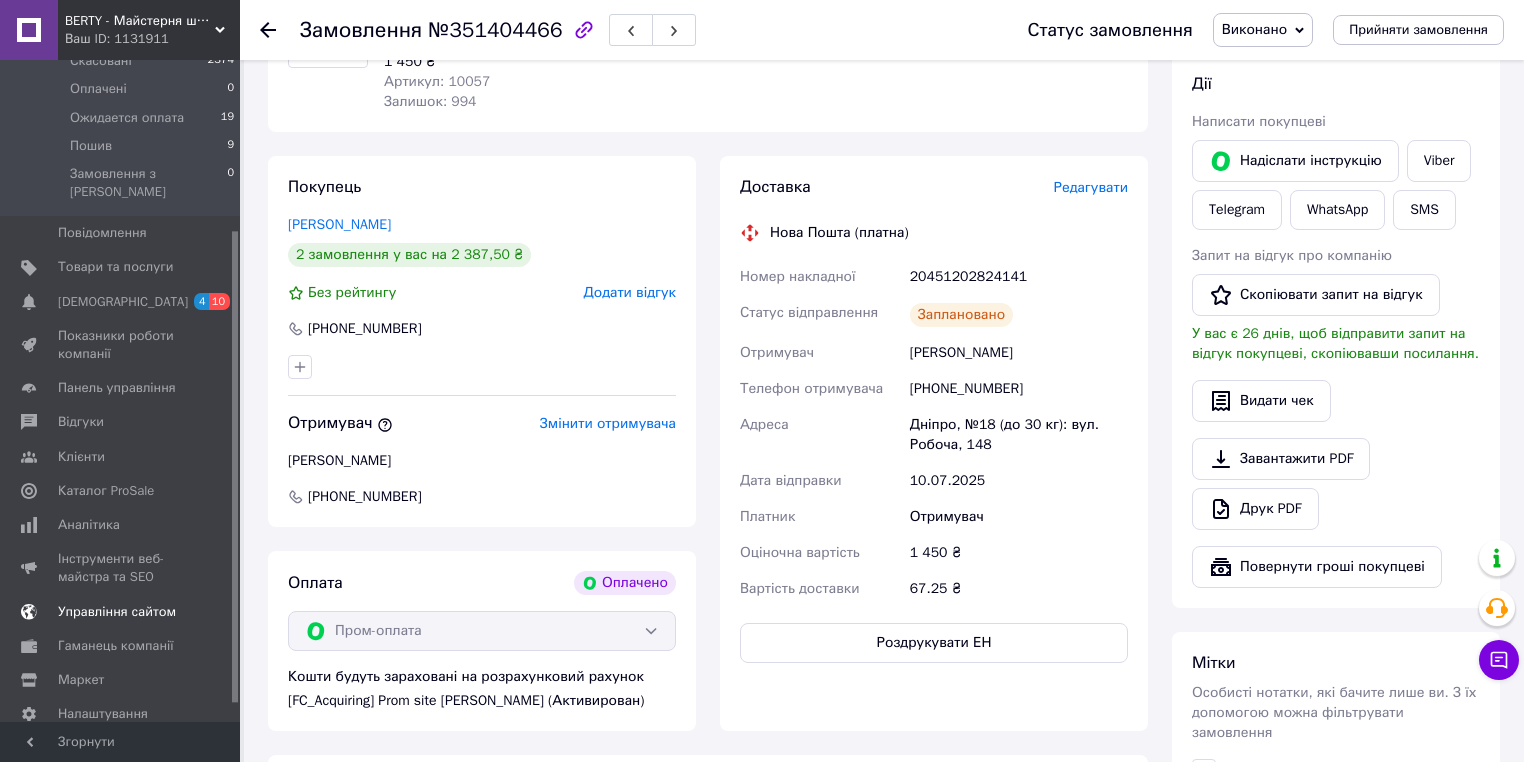 click on "Управління сайтом" at bounding box center [123, 612] 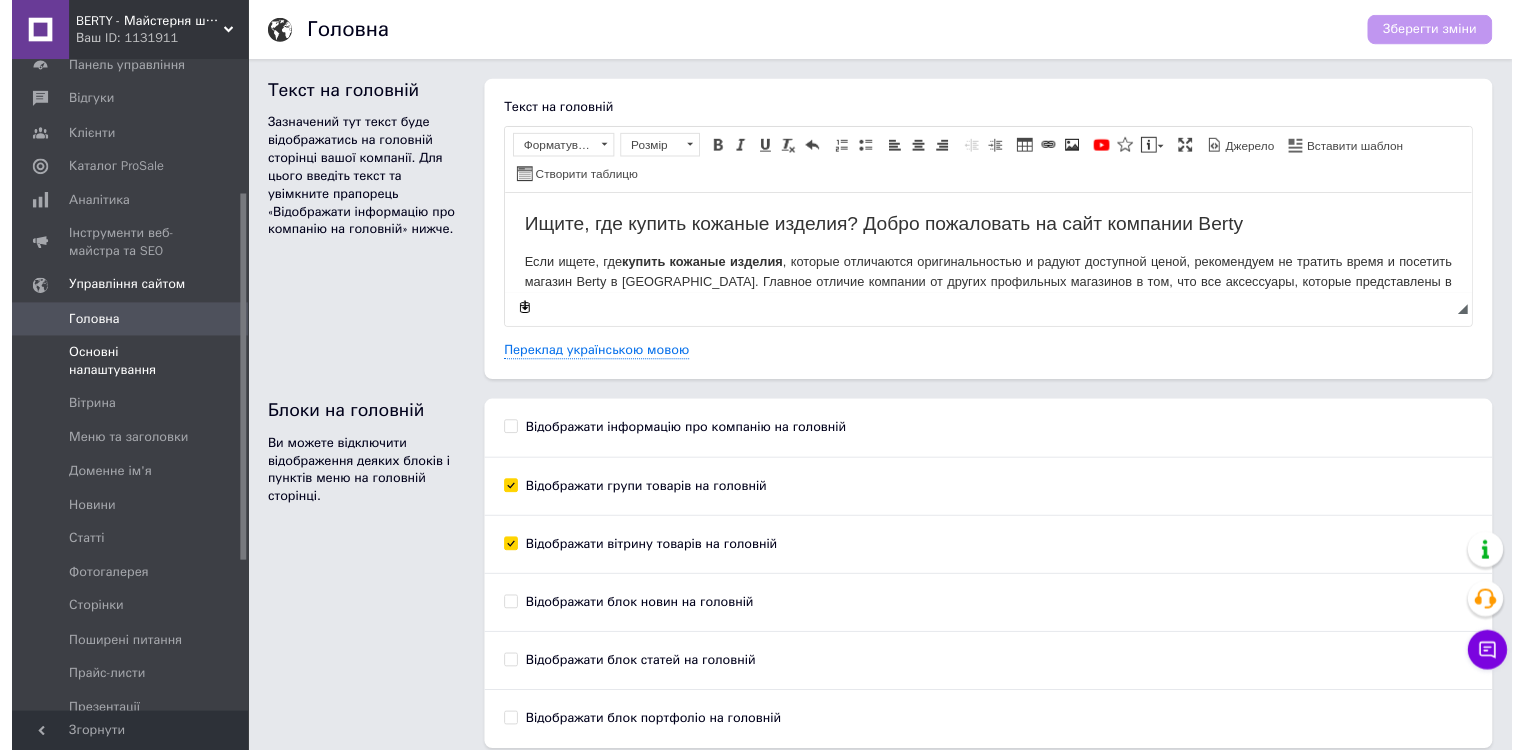 scroll, scrollTop: 0, scrollLeft: 0, axis: both 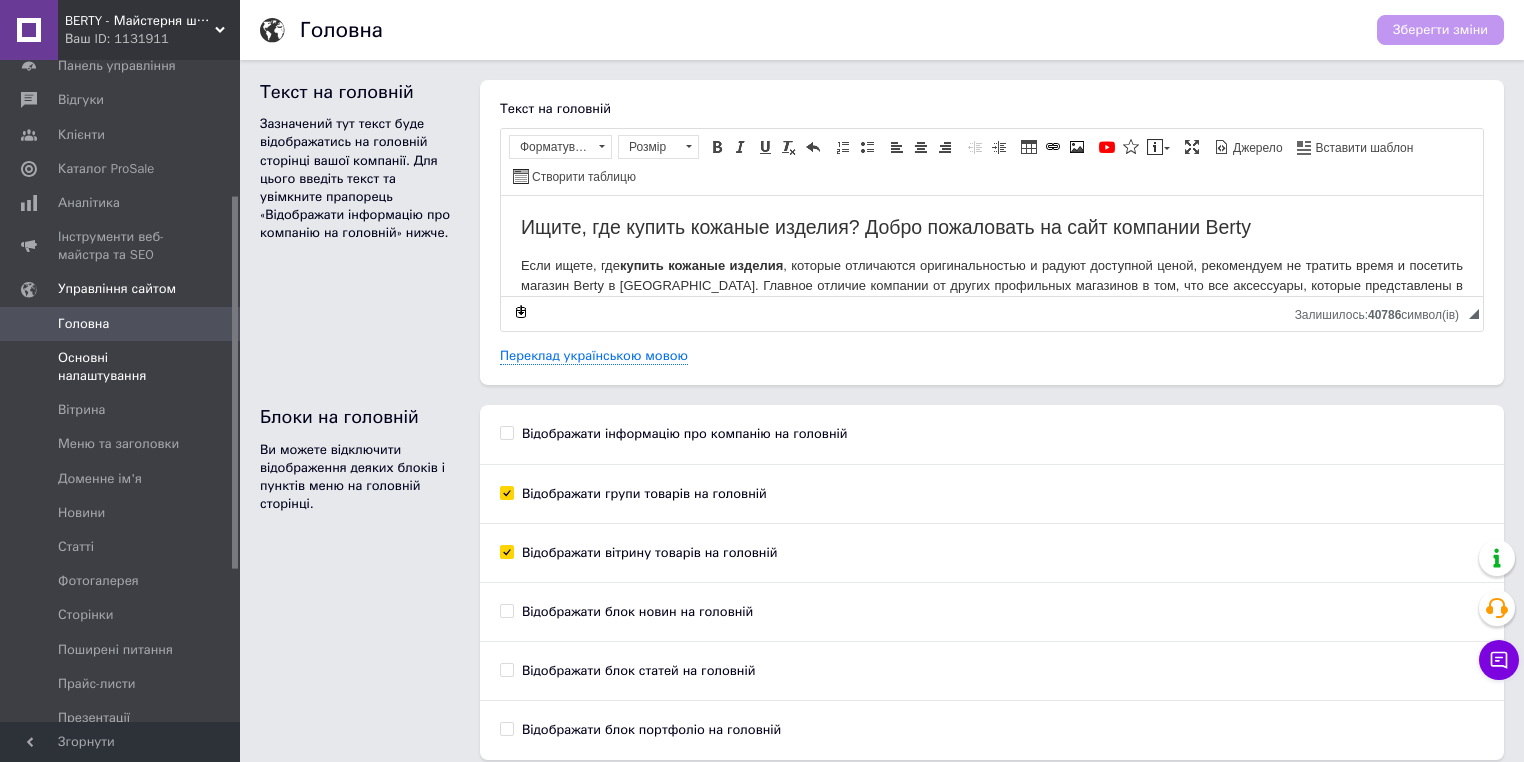 click on "Основні налаштування" at bounding box center (121, 367) 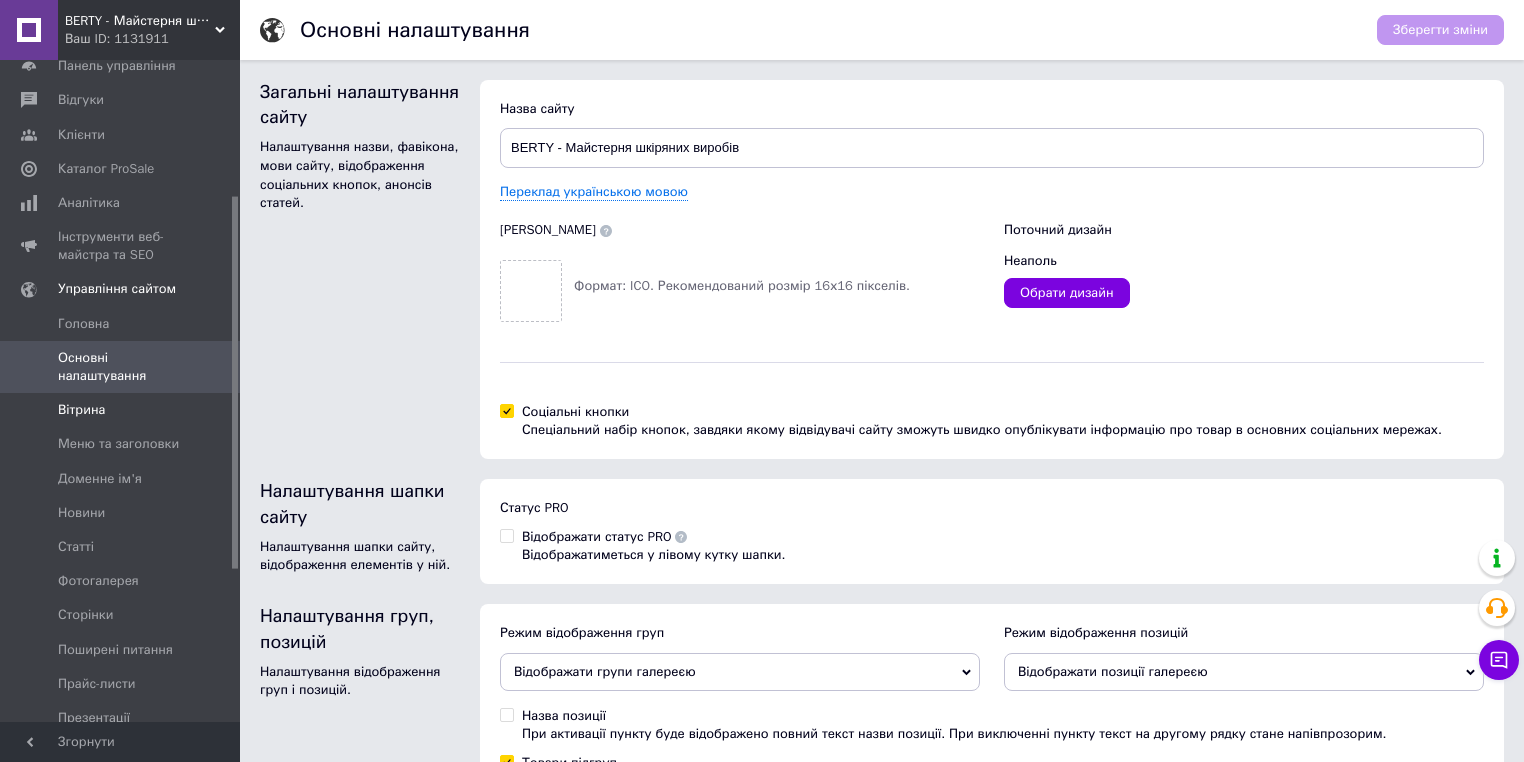 click on "Вітрина" at bounding box center [121, 410] 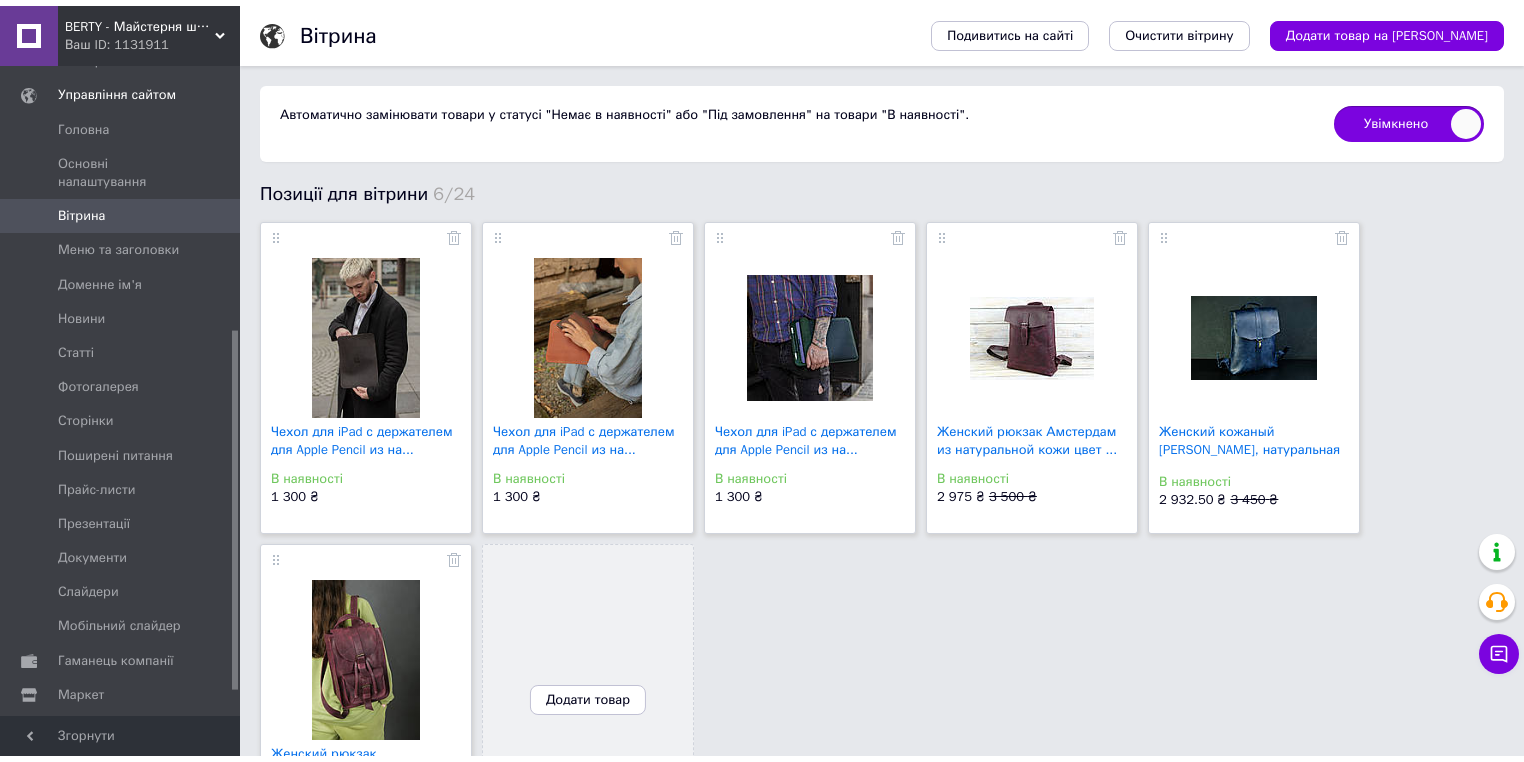 scroll, scrollTop: 480, scrollLeft: 0, axis: vertical 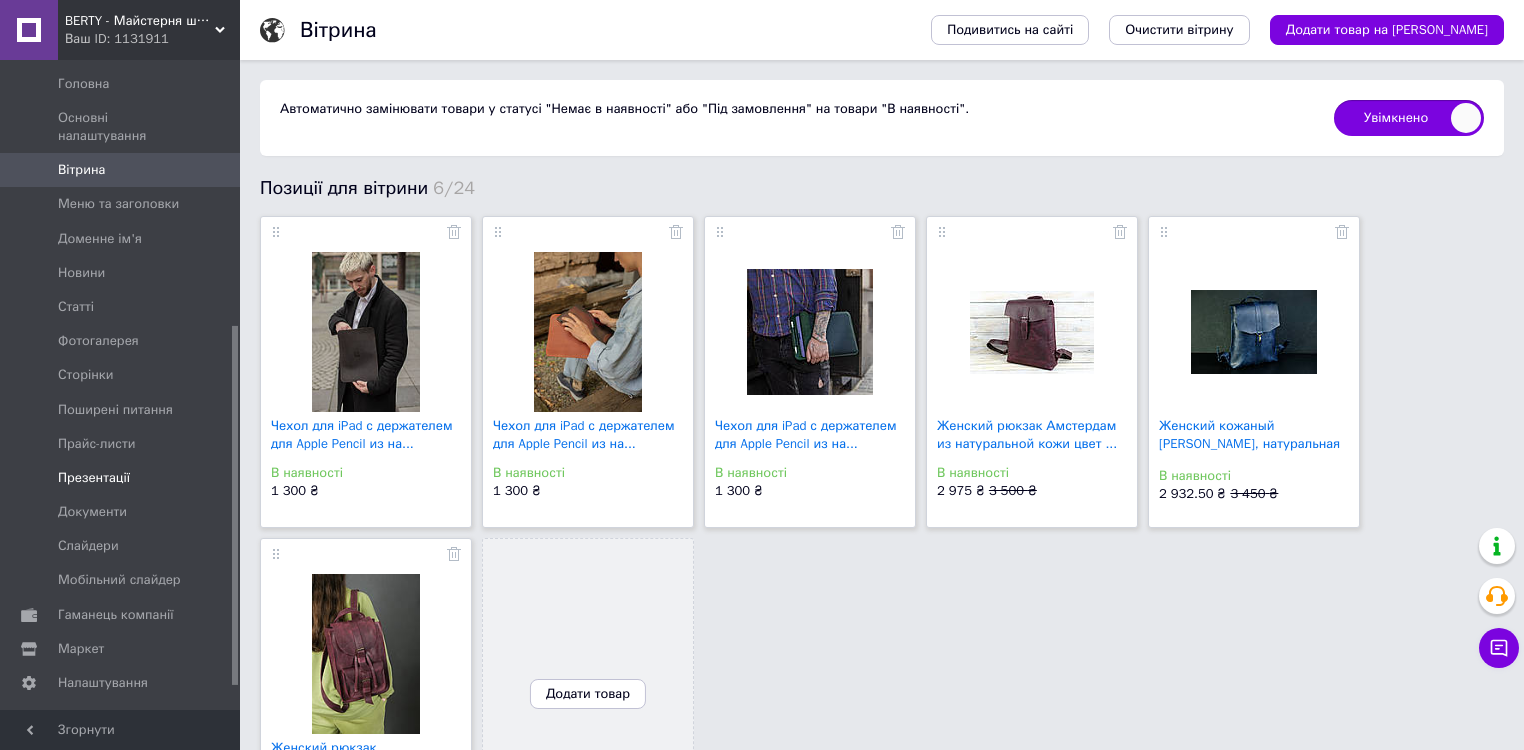 click on "Презентації" at bounding box center (121, 478) 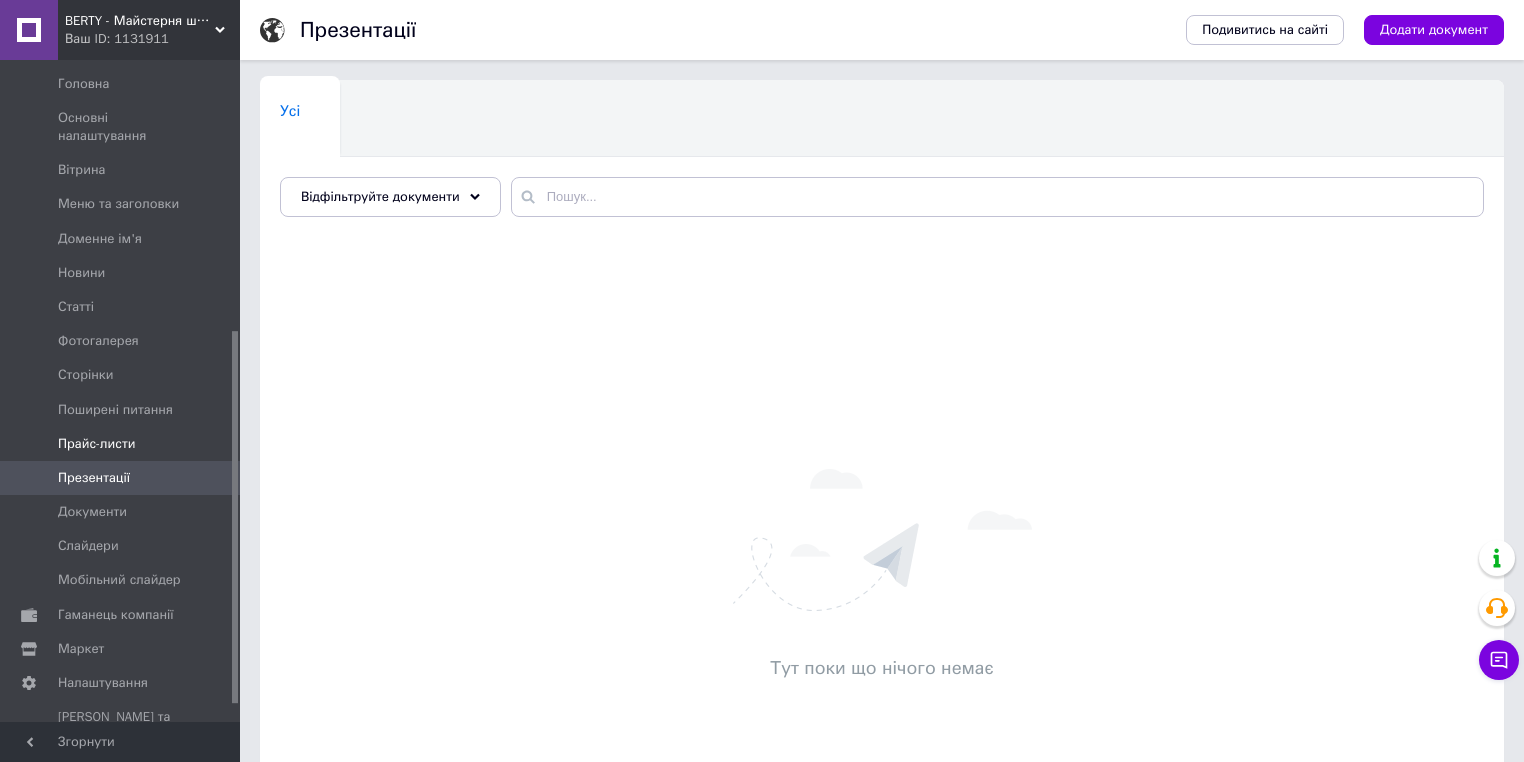 click on "Прайс-листи" at bounding box center [123, 444] 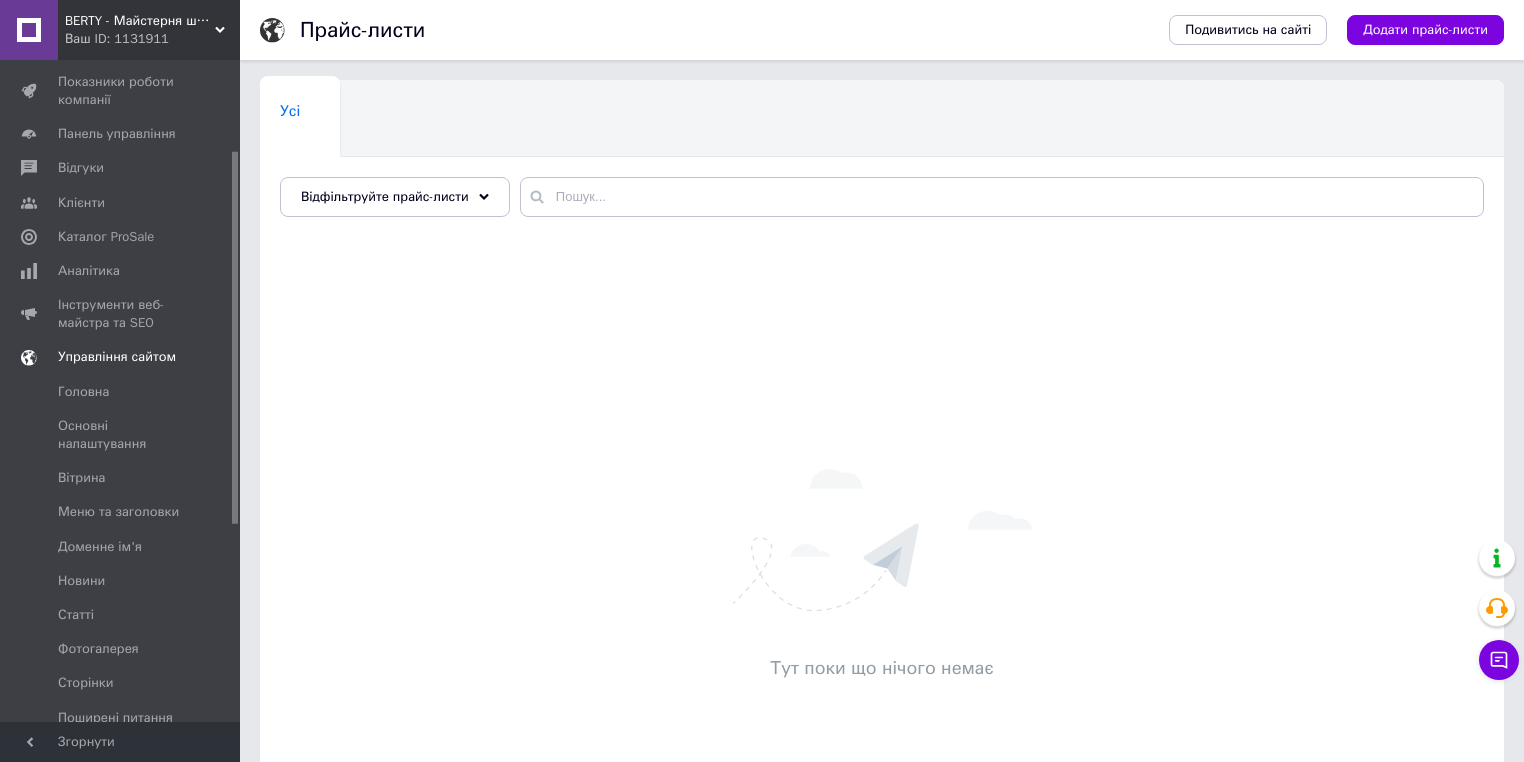 scroll, scrollTop: 160, scrollLeft: 0, axis: vertical 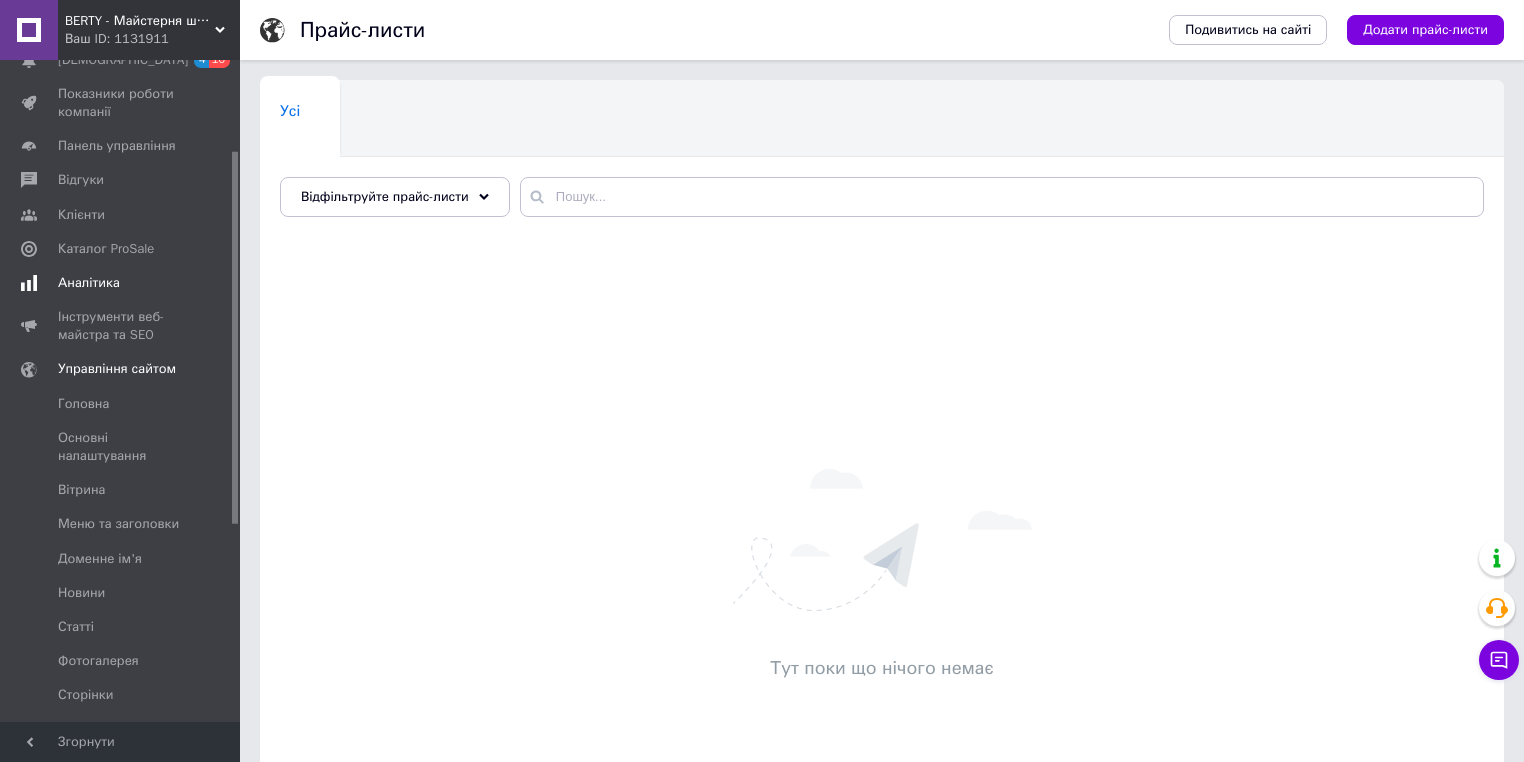 click on "Аналітика" at bounding box center (89, 283) 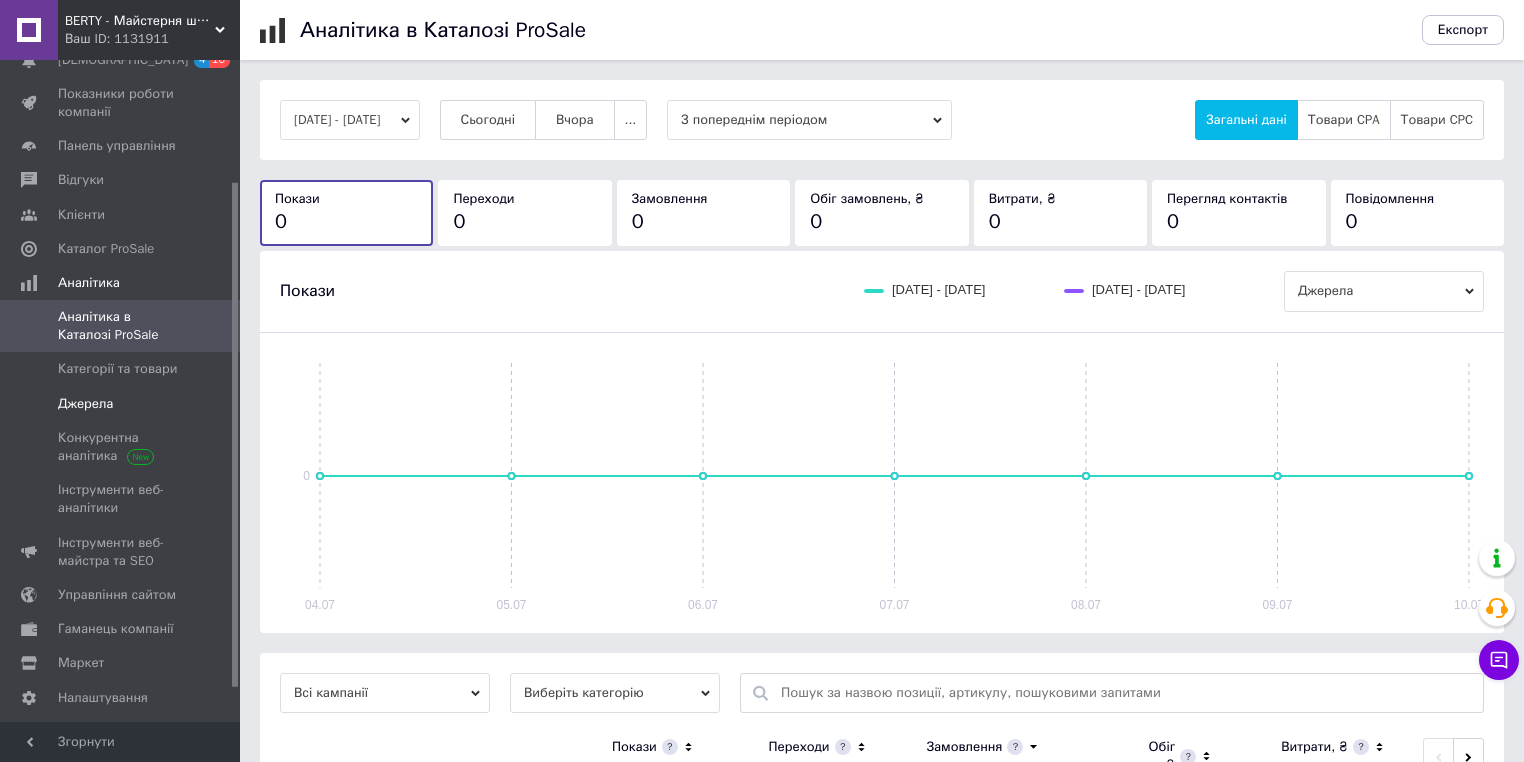 click on "Джерела" at bounding box center [121, 404] 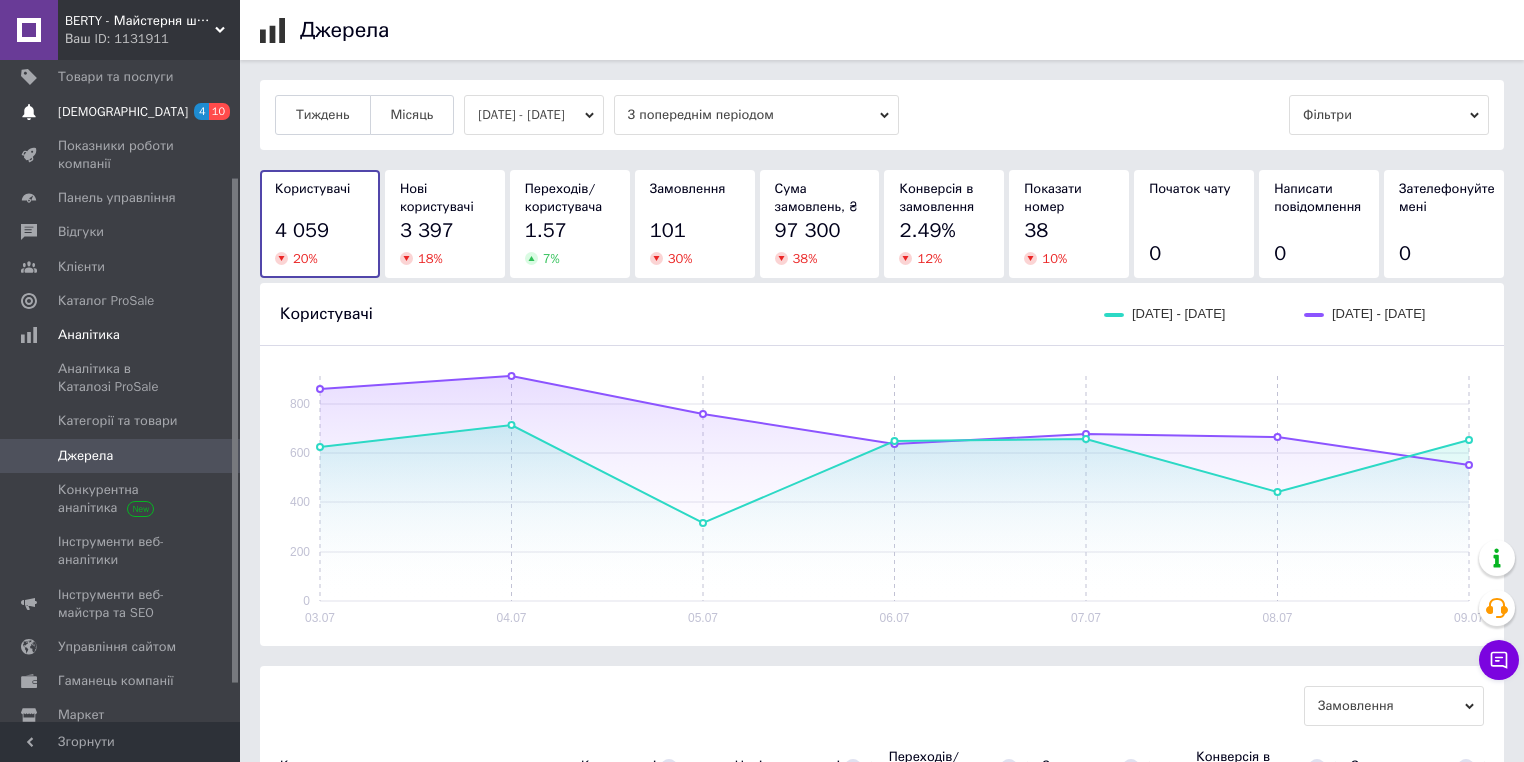 scroll, scrollTop: 0, scrollLeft: 0, axis: both 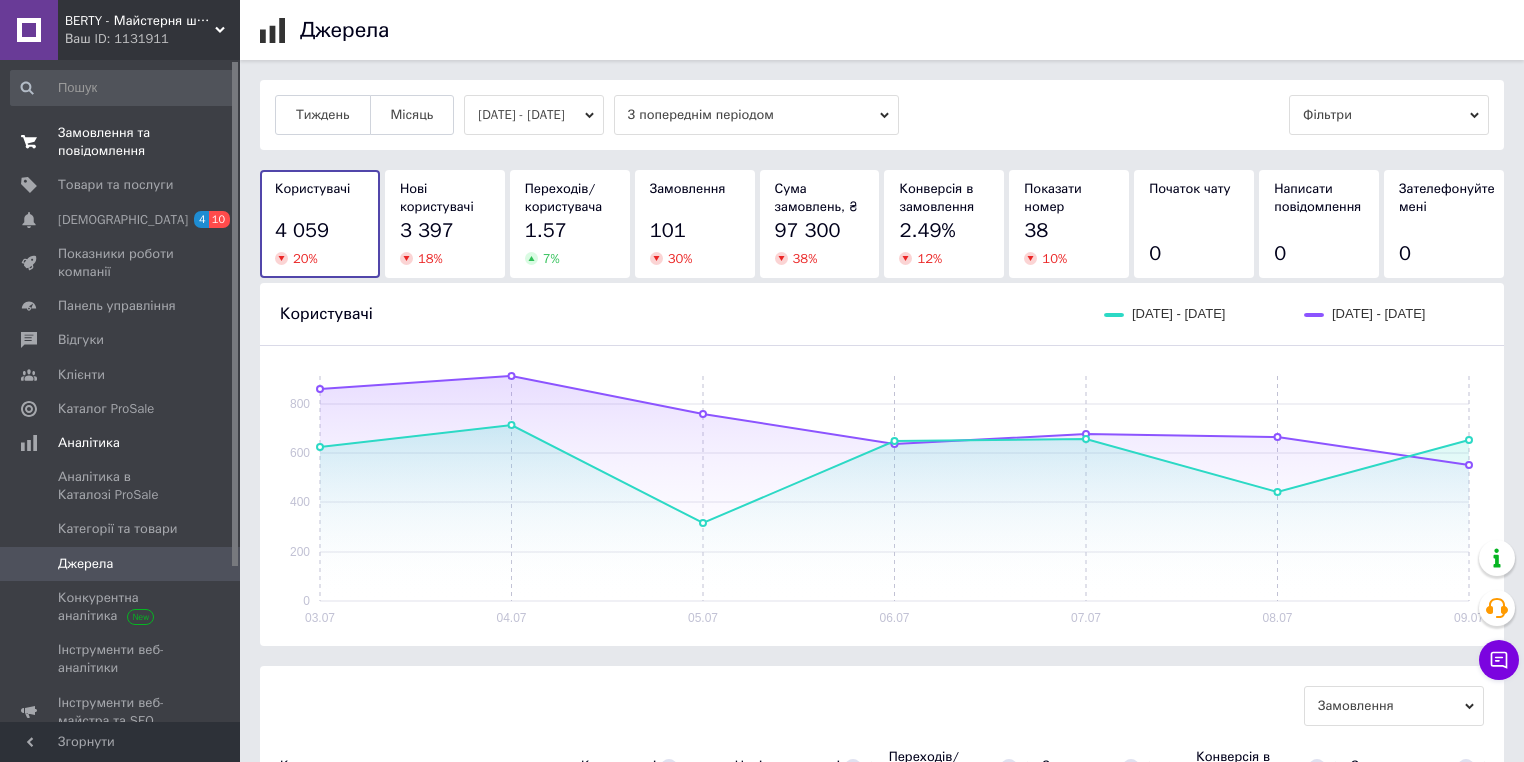 click on "Замовлення та повідомлення" at bounding box center (121, 142) 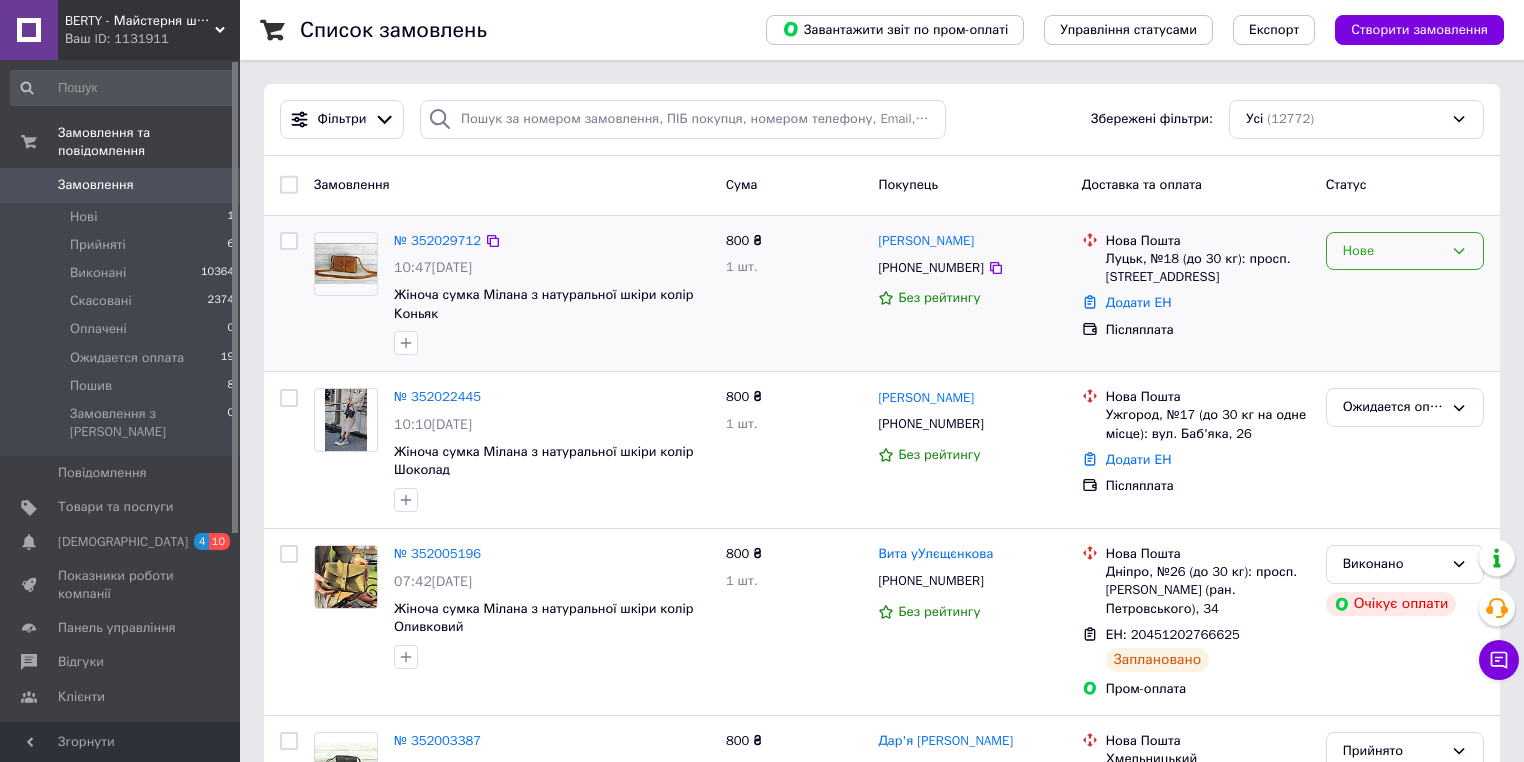 click on "Нове" at bounding box center (1393, 251) 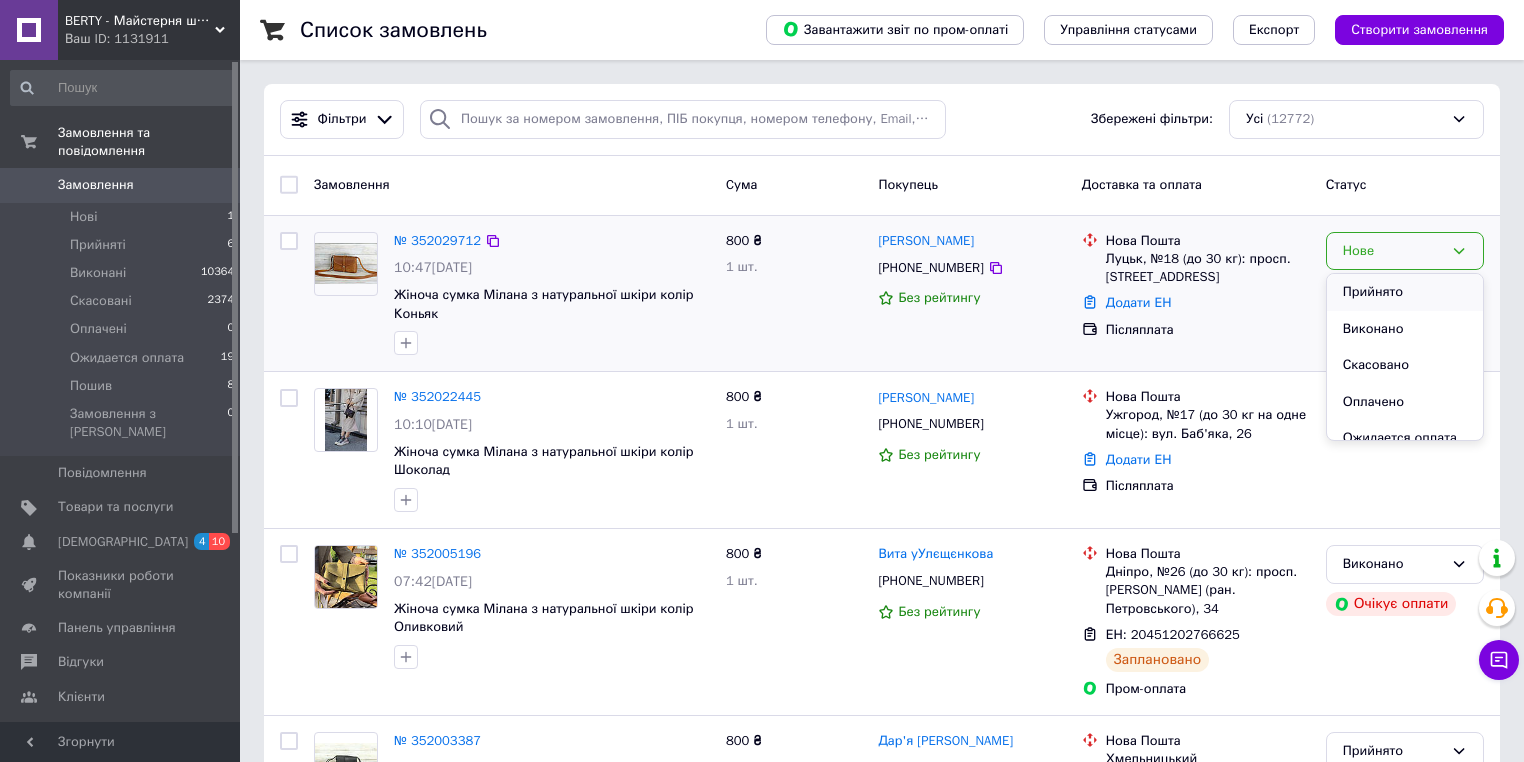 click on "Прийнято" at bounding box center [1405, 292] 